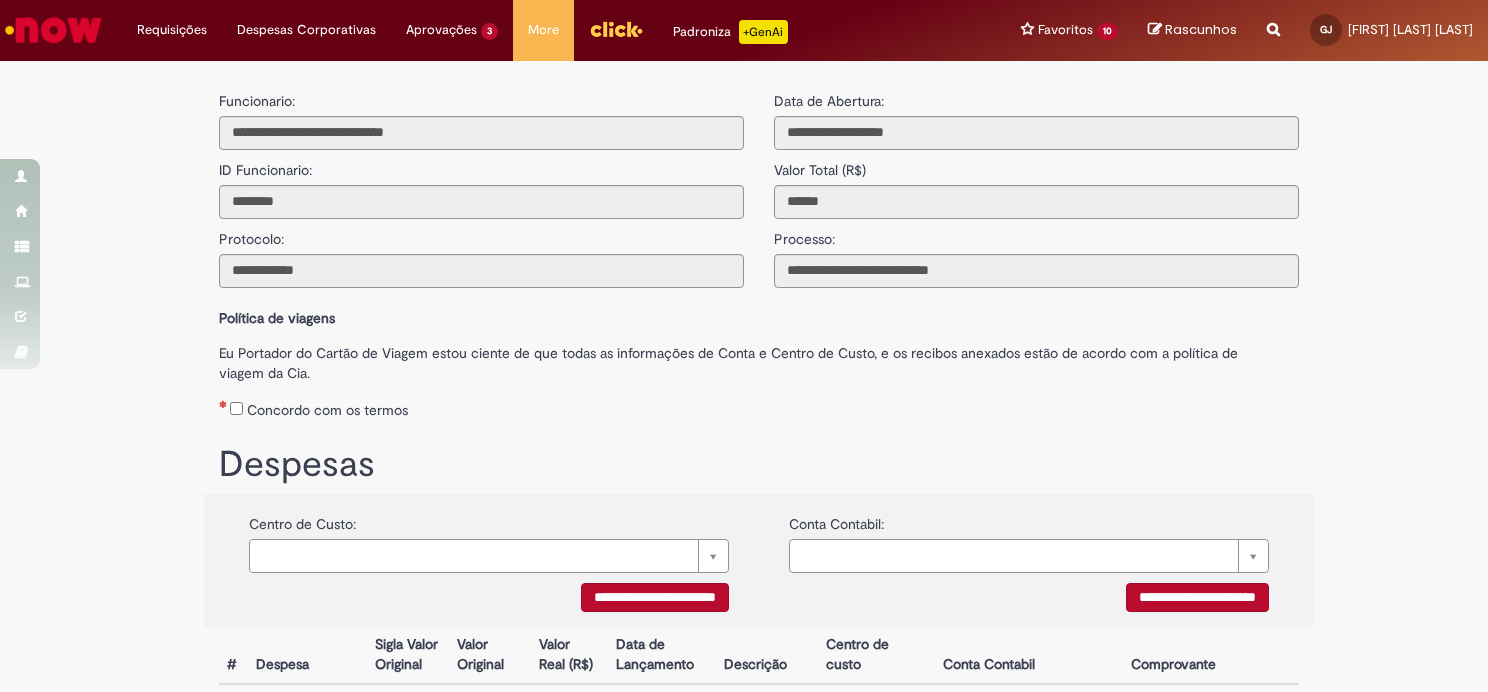 scroll, scrollTop: 0, scrollLeft: 0, axis: both 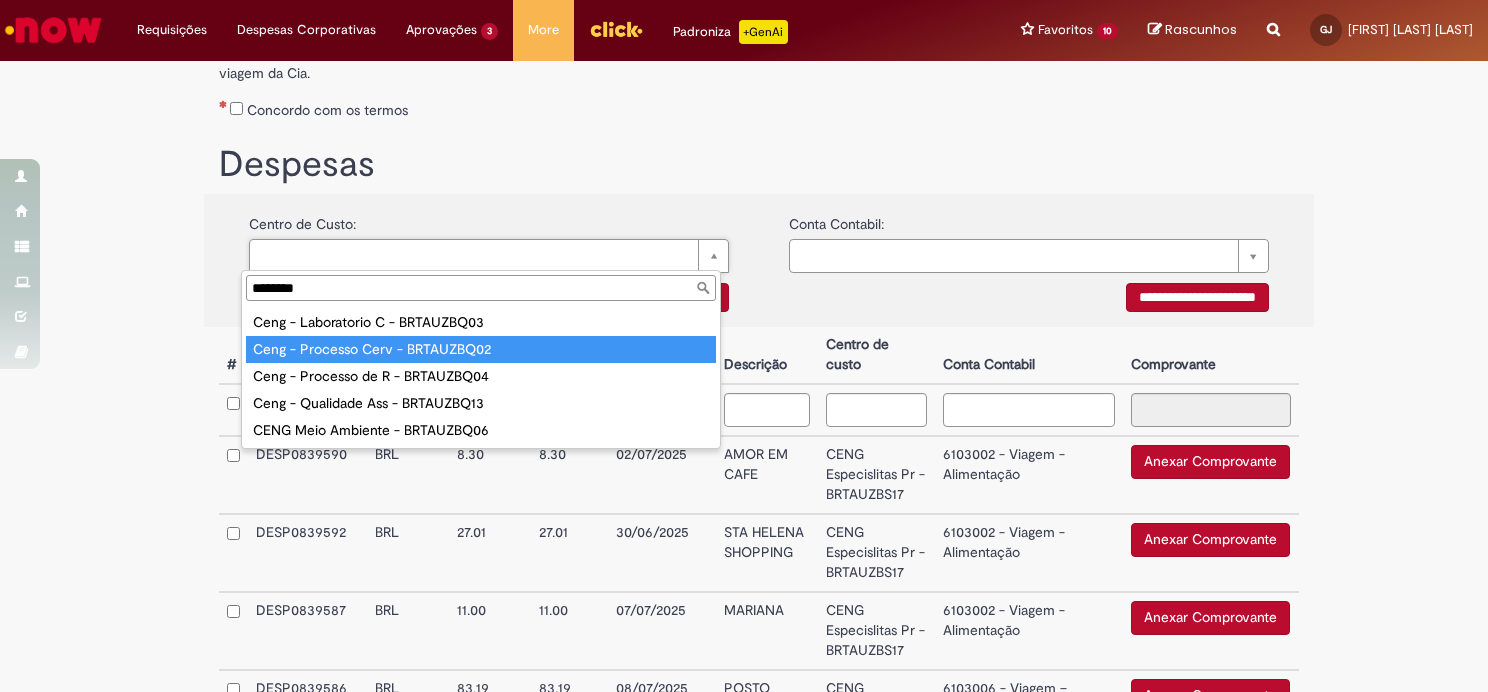 type on "********" 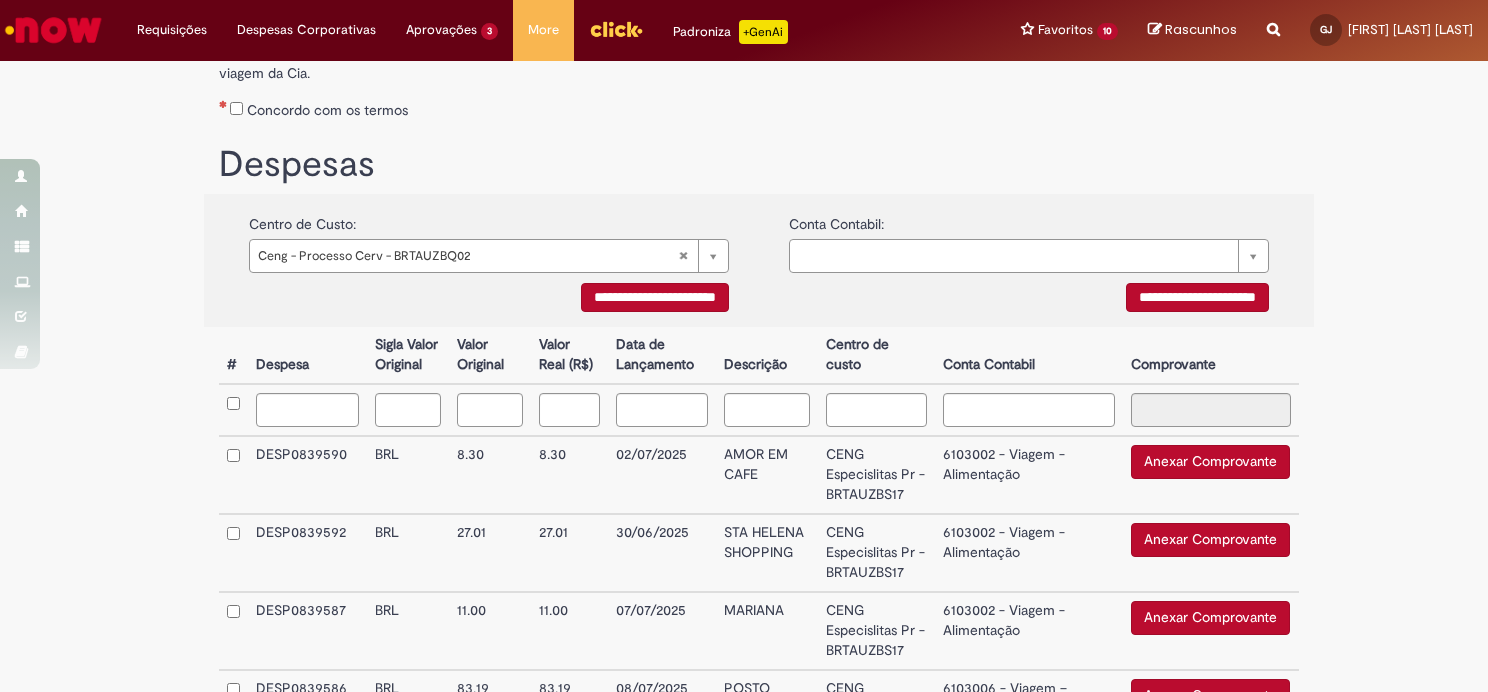 click on "**********" at bounding box center [655, 297] 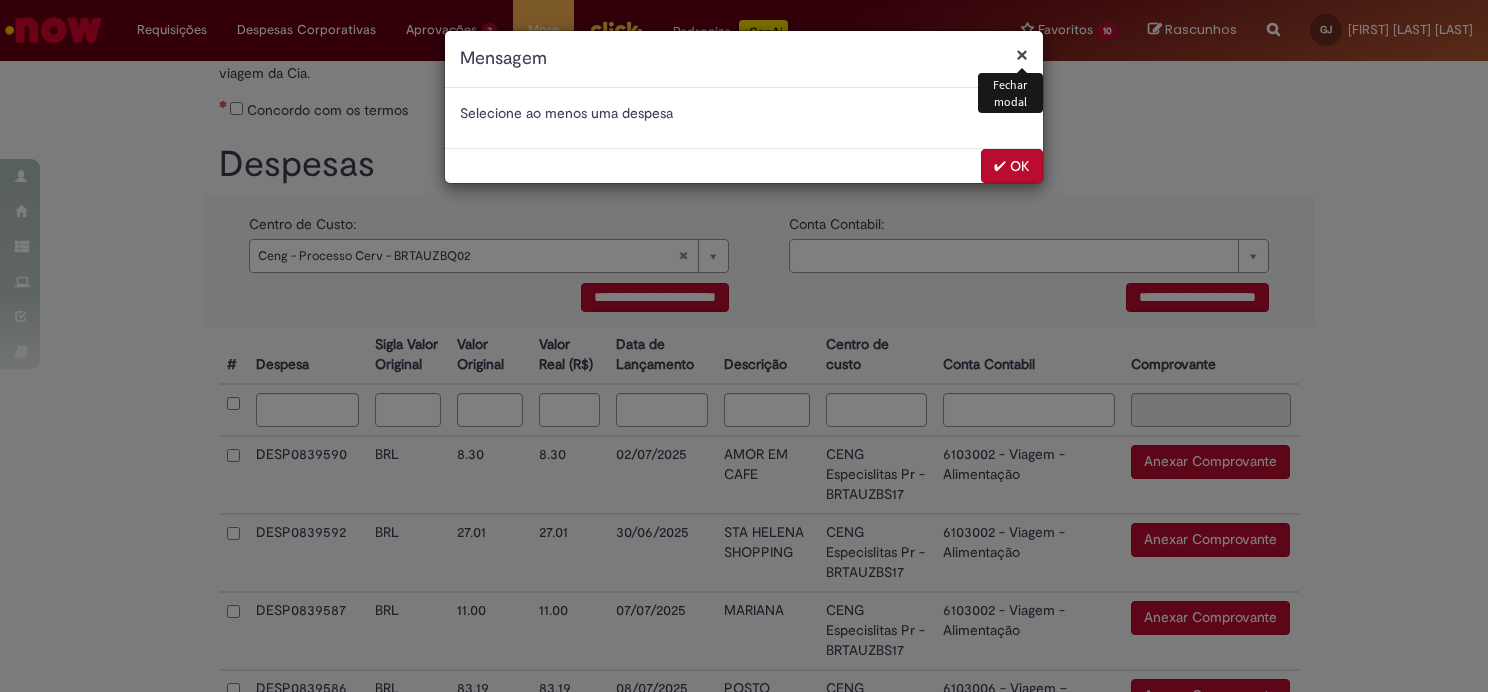 click on "✔ OK" at bounding box center (1012, 166) 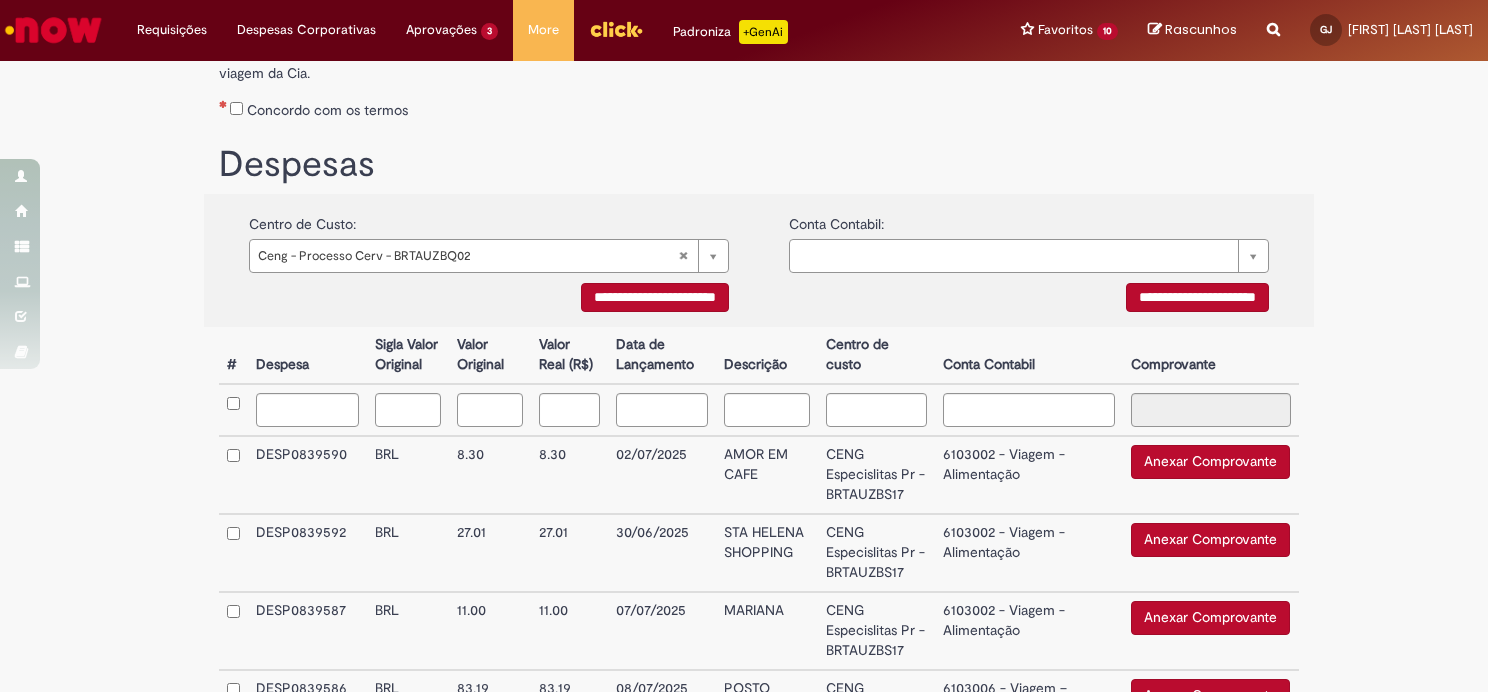 click at bounding box center [233, 410] 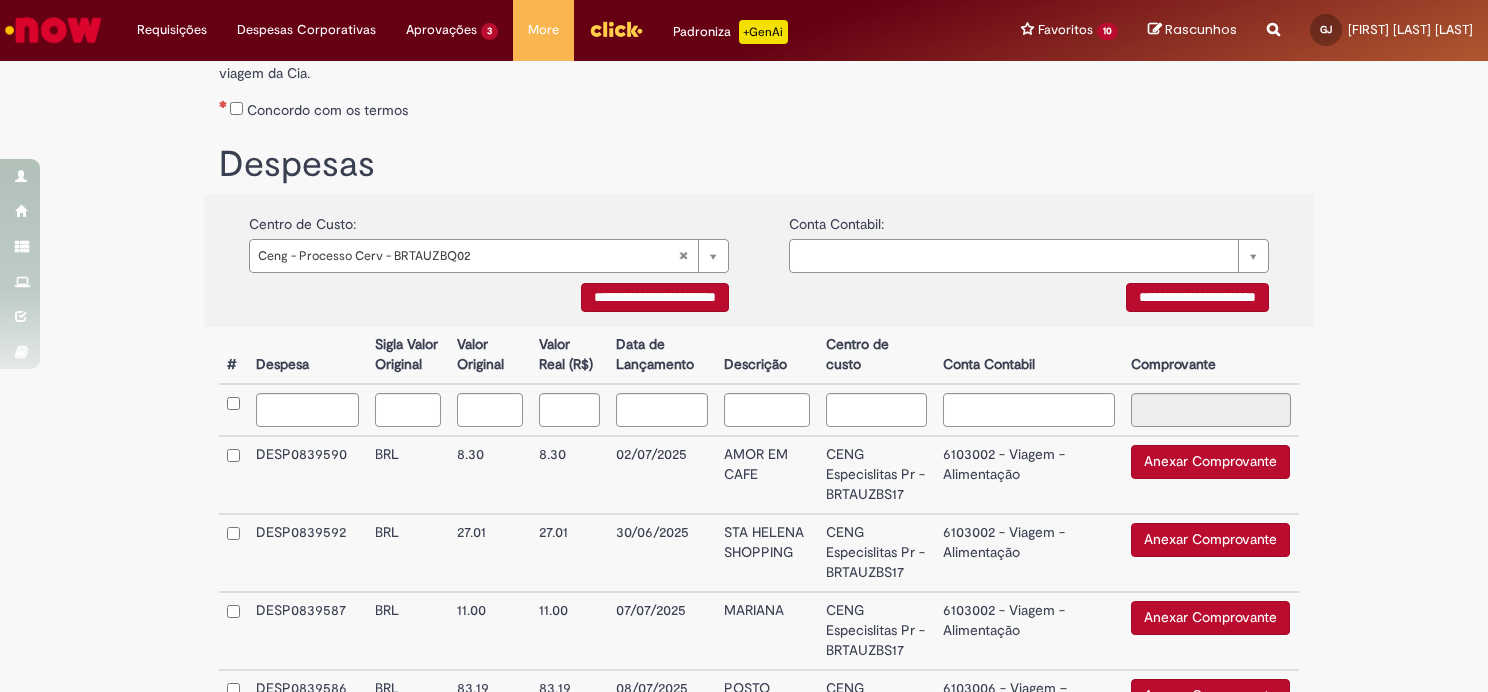 click on "**********" at bounding box center [655, 297] 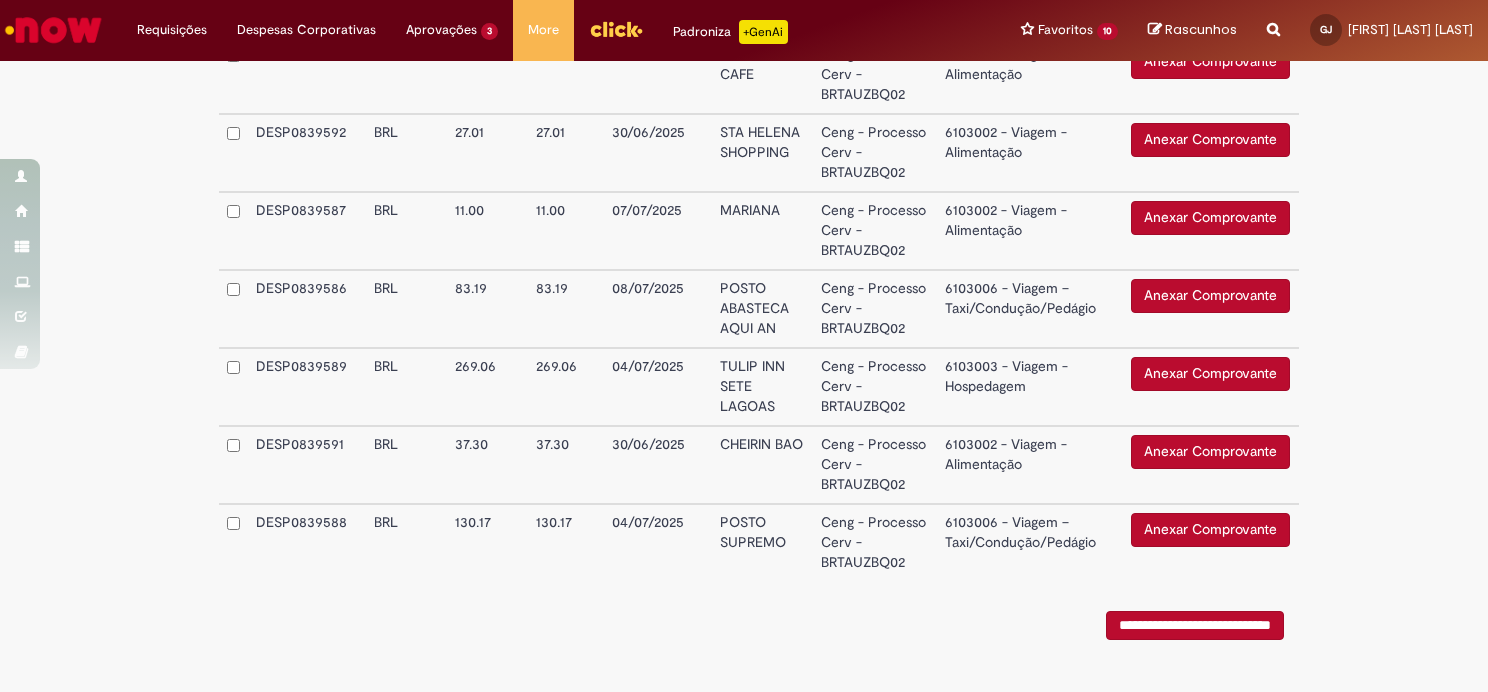 scroll, scrollTop: 741, scrollLeft: 0, axis: vertical 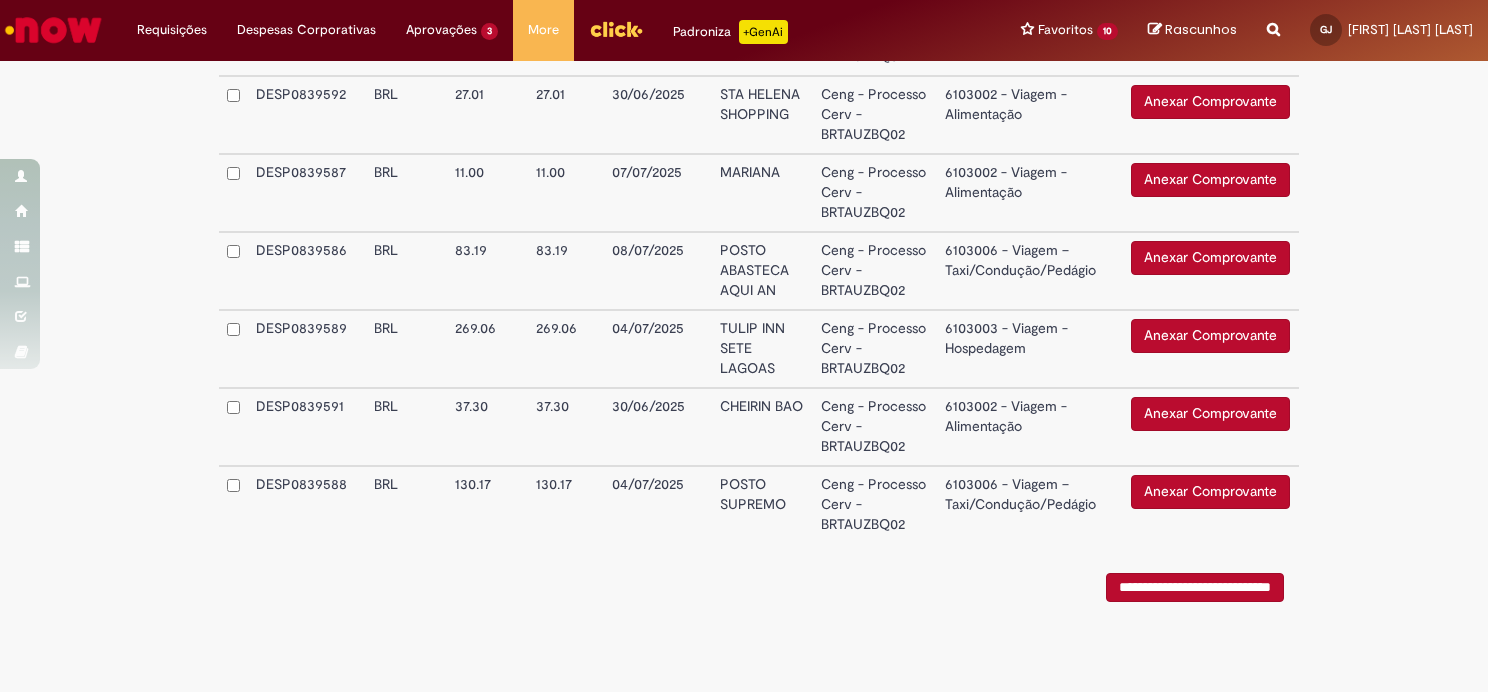 click on "6103006 - Viagem – Taxi/Condução/Pedágio" at bounding box center (1030, 271) 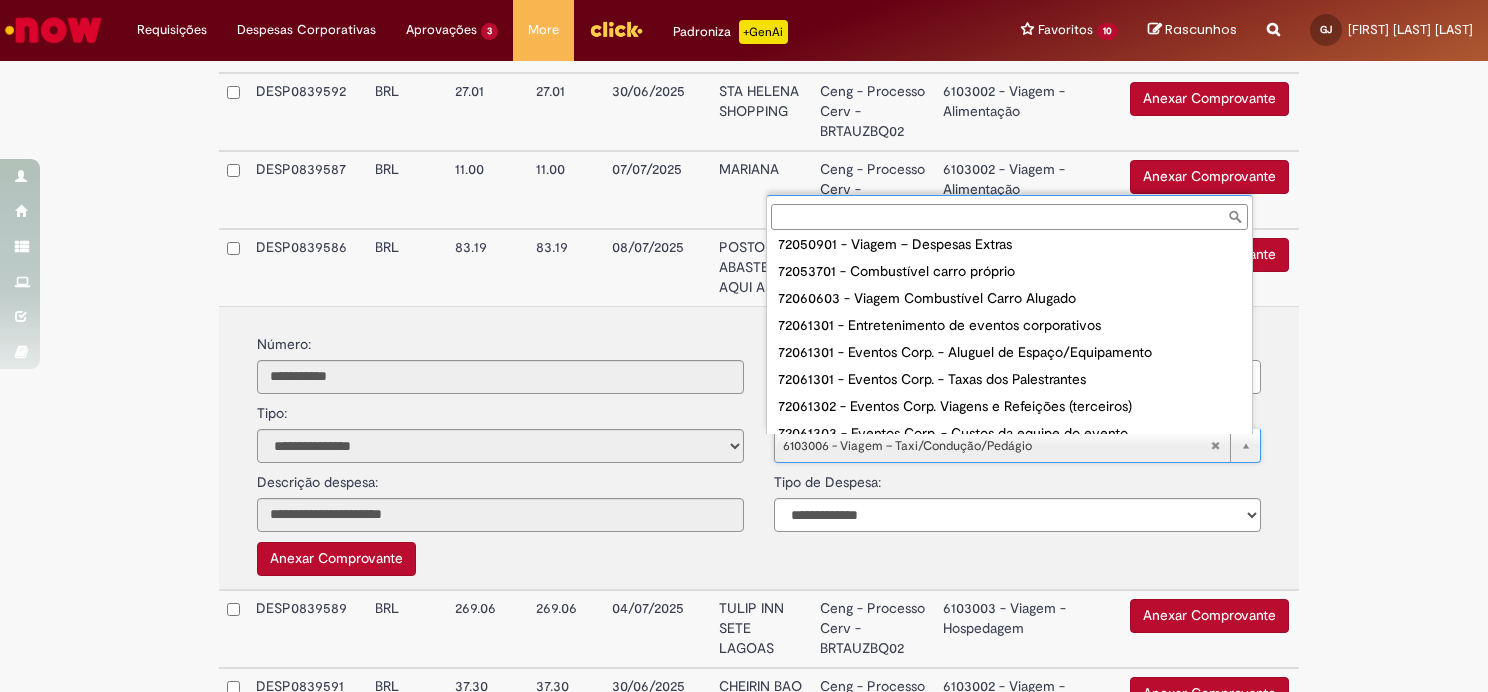 scroll, scrollTop: 200, scrollLeft: 0, axis: vertical 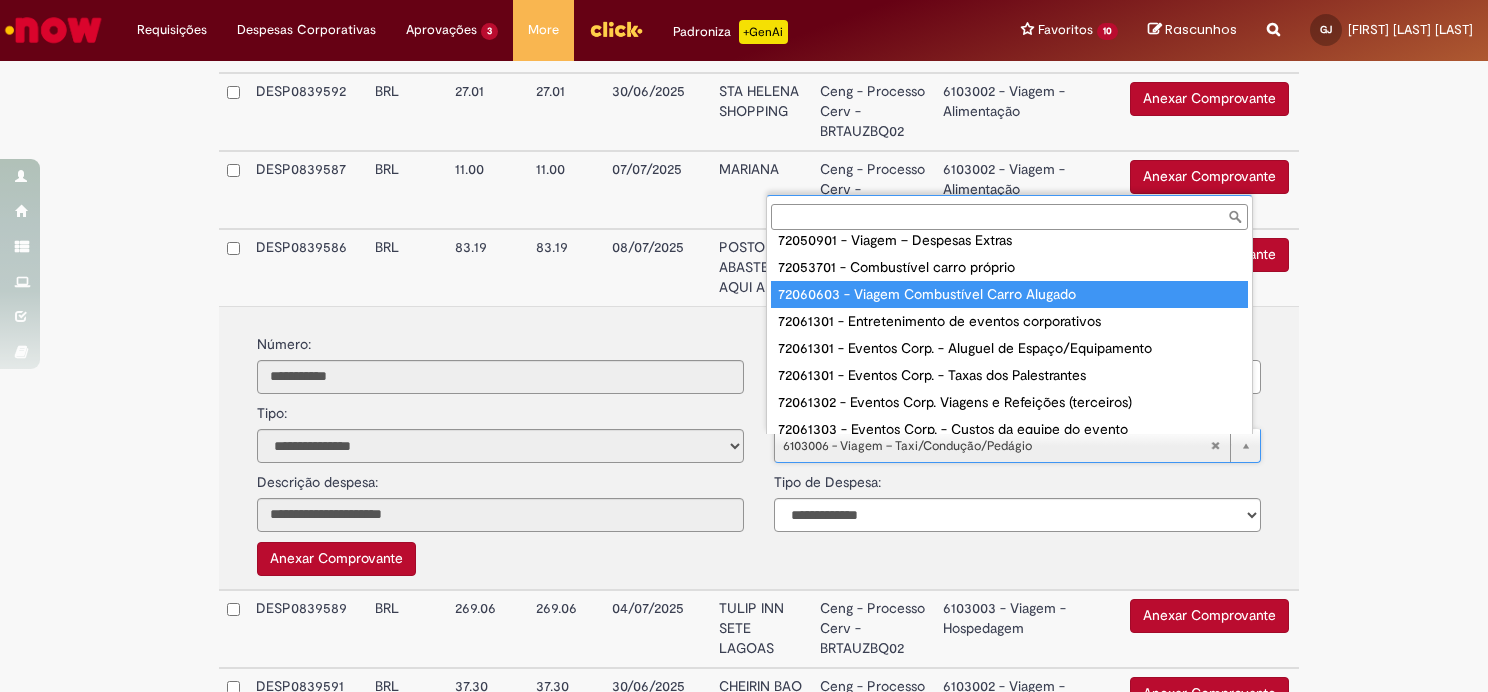 type on "**********" 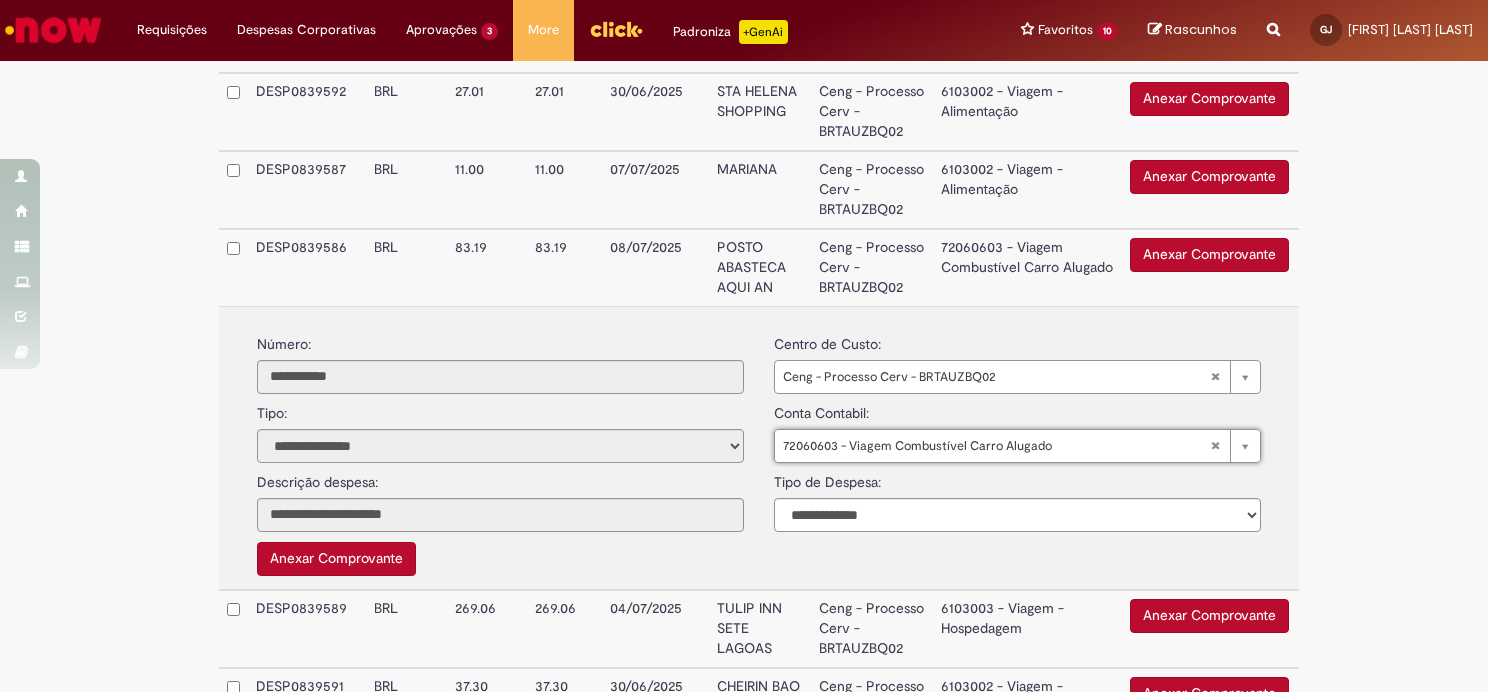 click on "**********" at bounding box center (744, 151) 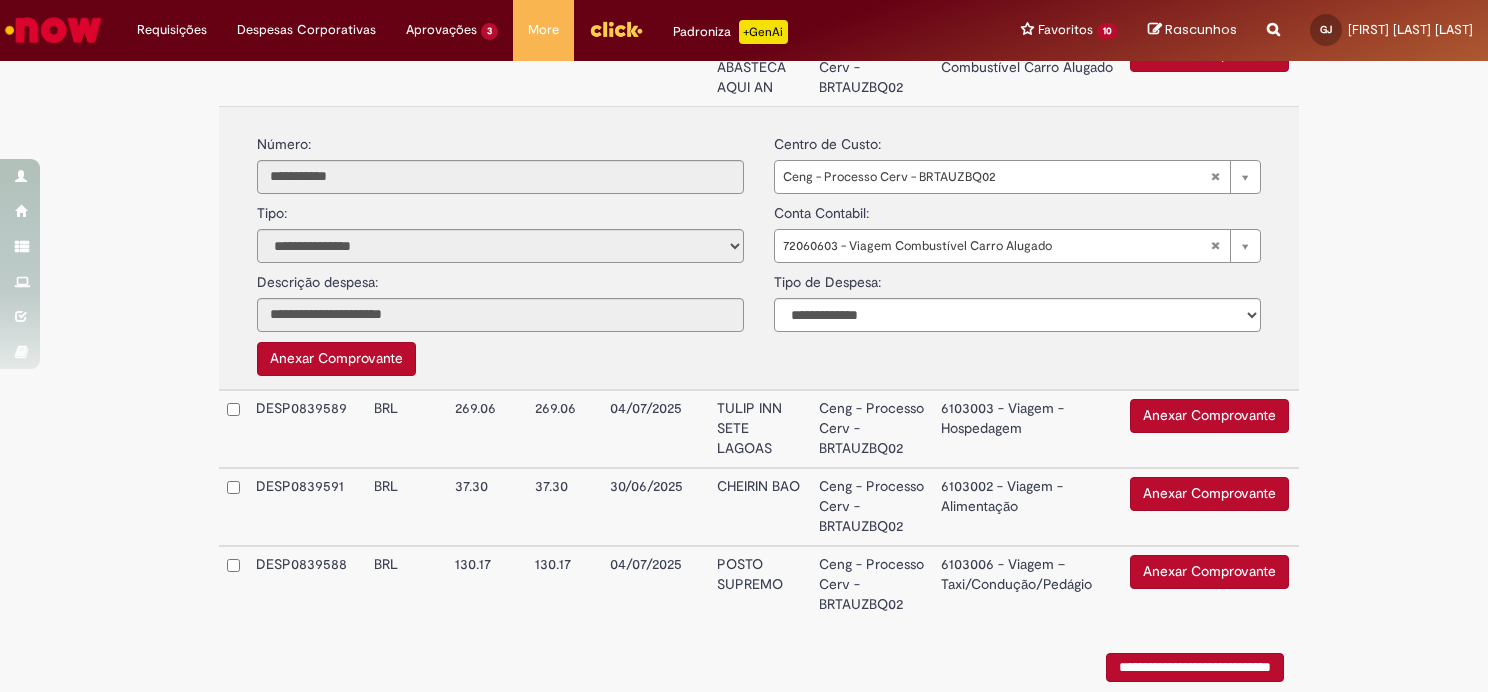 scroll, scrollTop: 1024, scrollLeft: 0, axis: vertical 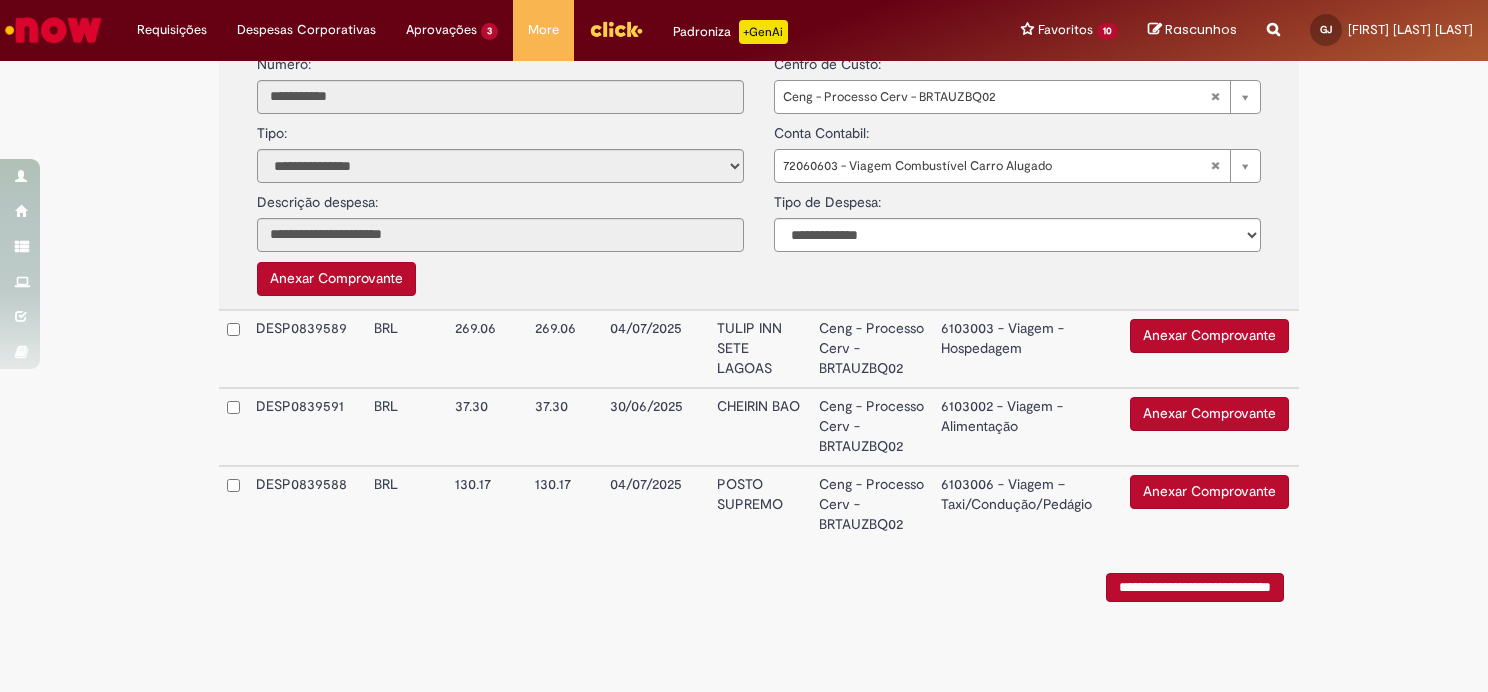 click on "6103003 - Viagem - Hospedagem" at bounding box center (1027, 349) 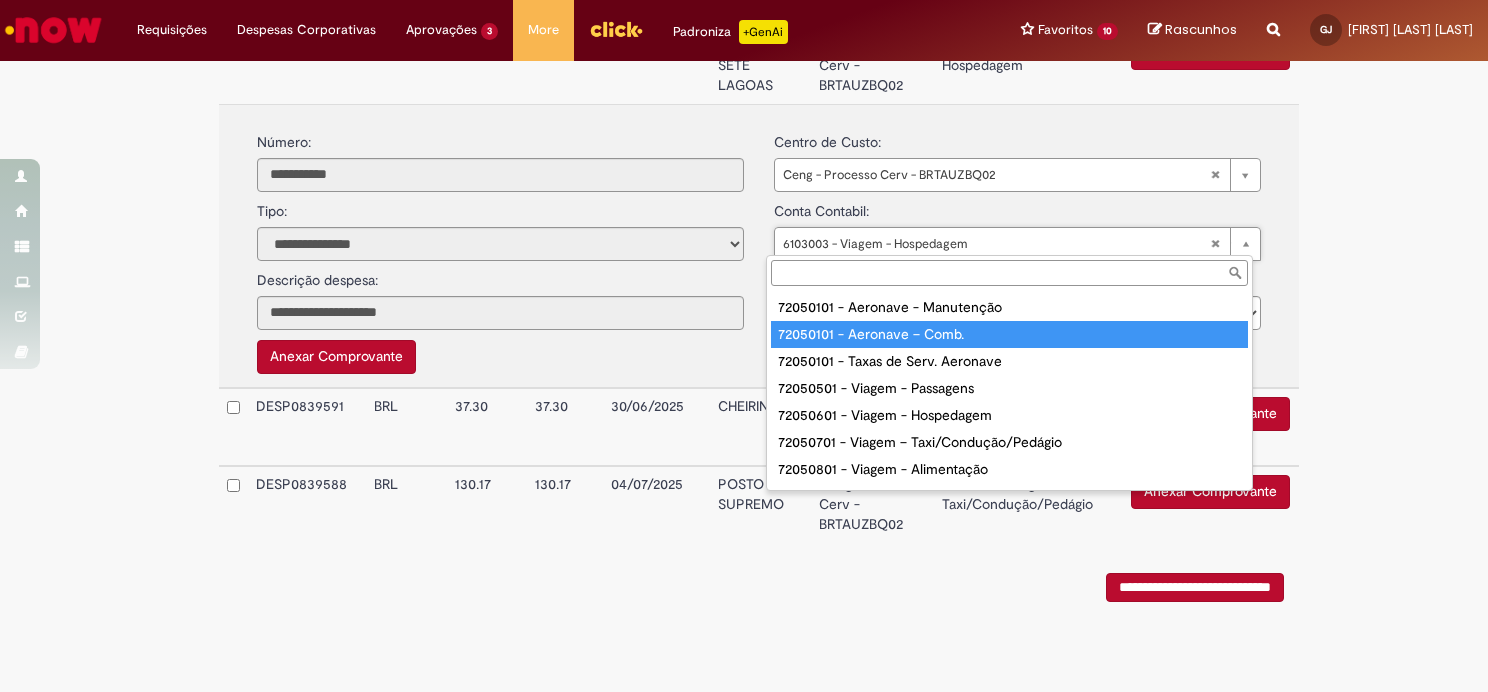 scroll, scrollTop: 100, scrollLeft: 0, axis: vertical 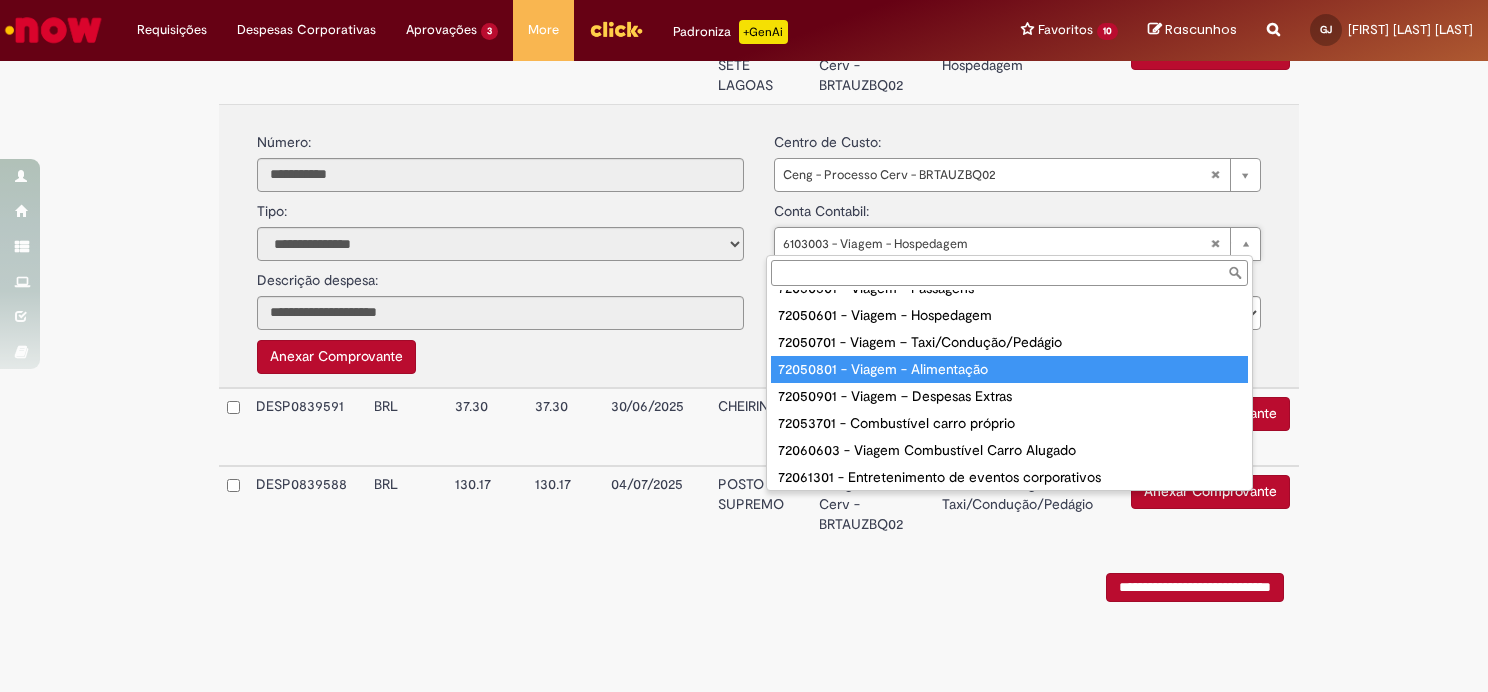 type on "**********" 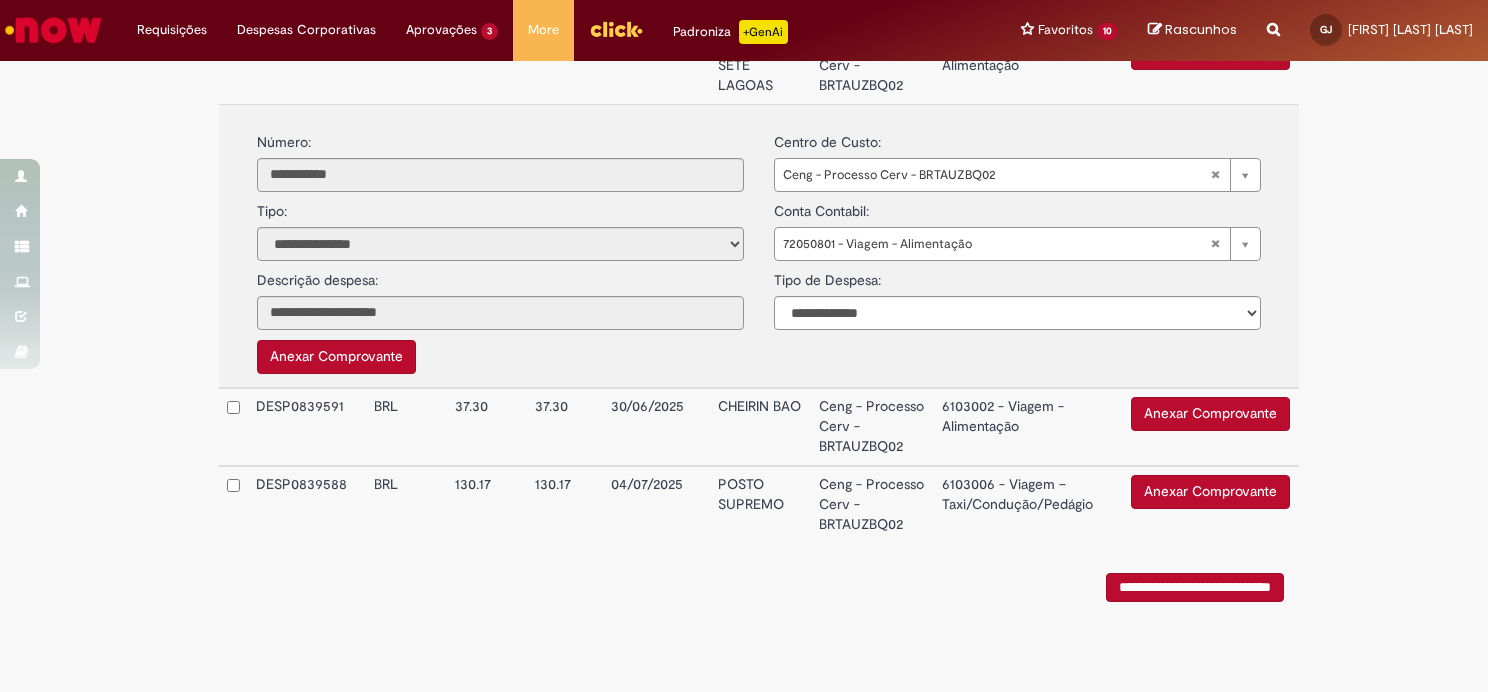 click on "**********" at bounding box center [759, -129] 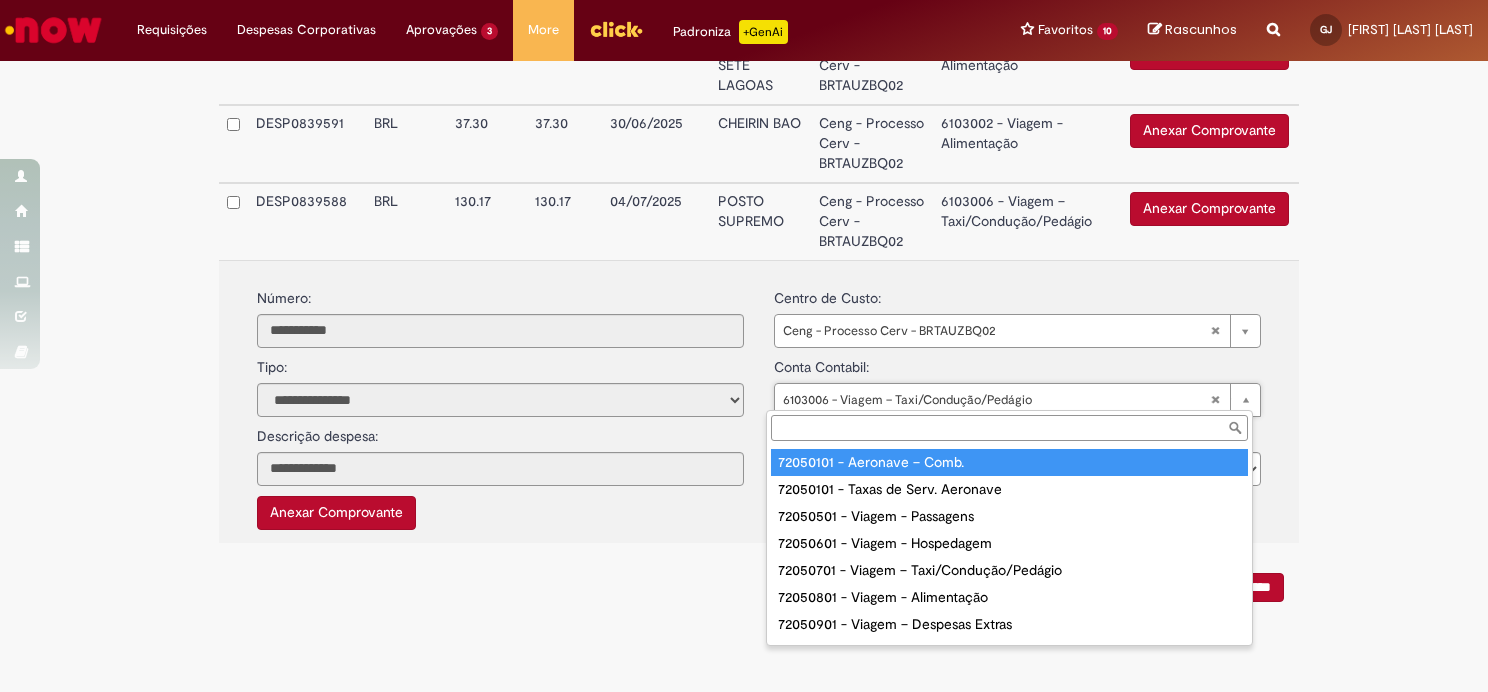 scroll, scrollTop: 100, scrollLeft: 0, axis: vertical 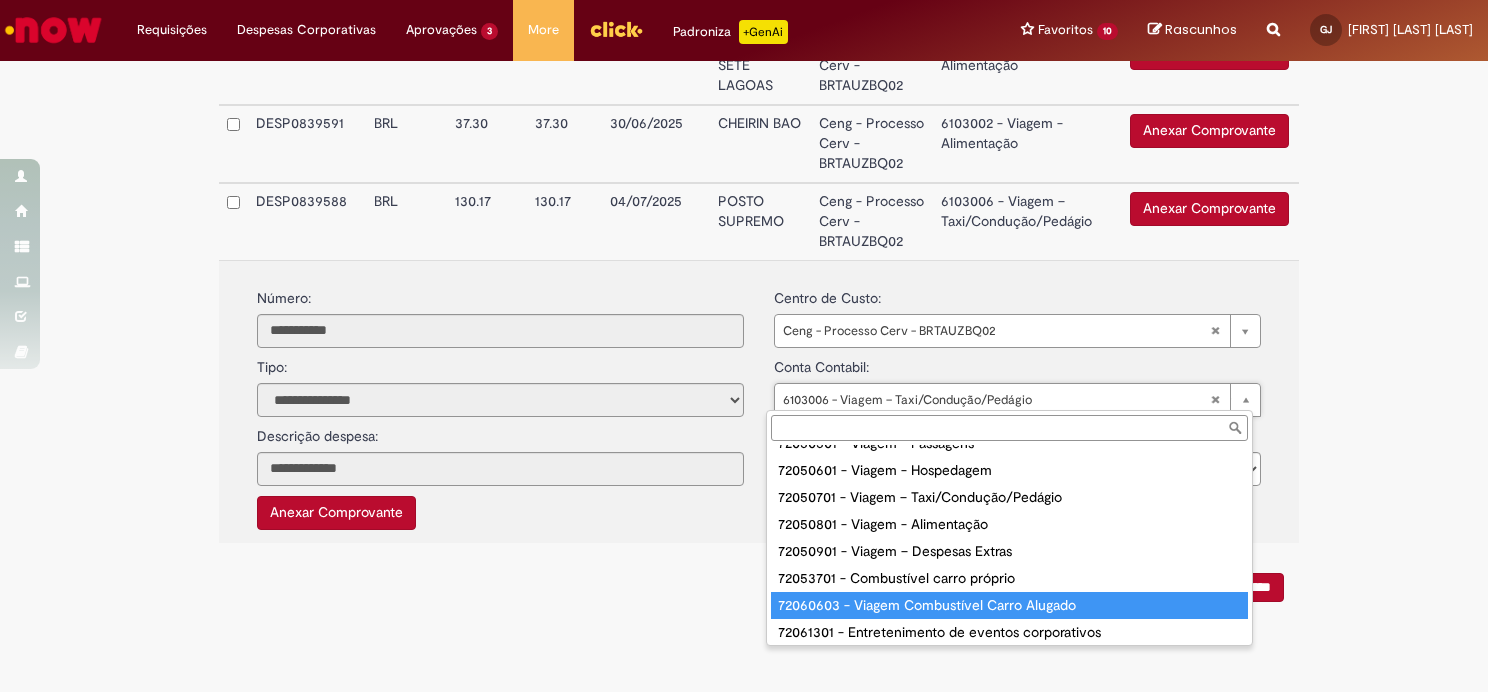 drag, startPoint x: 1027, startPoint y: 600, endPoint x: 1094, endPoint y: 558, distance: 79.07591 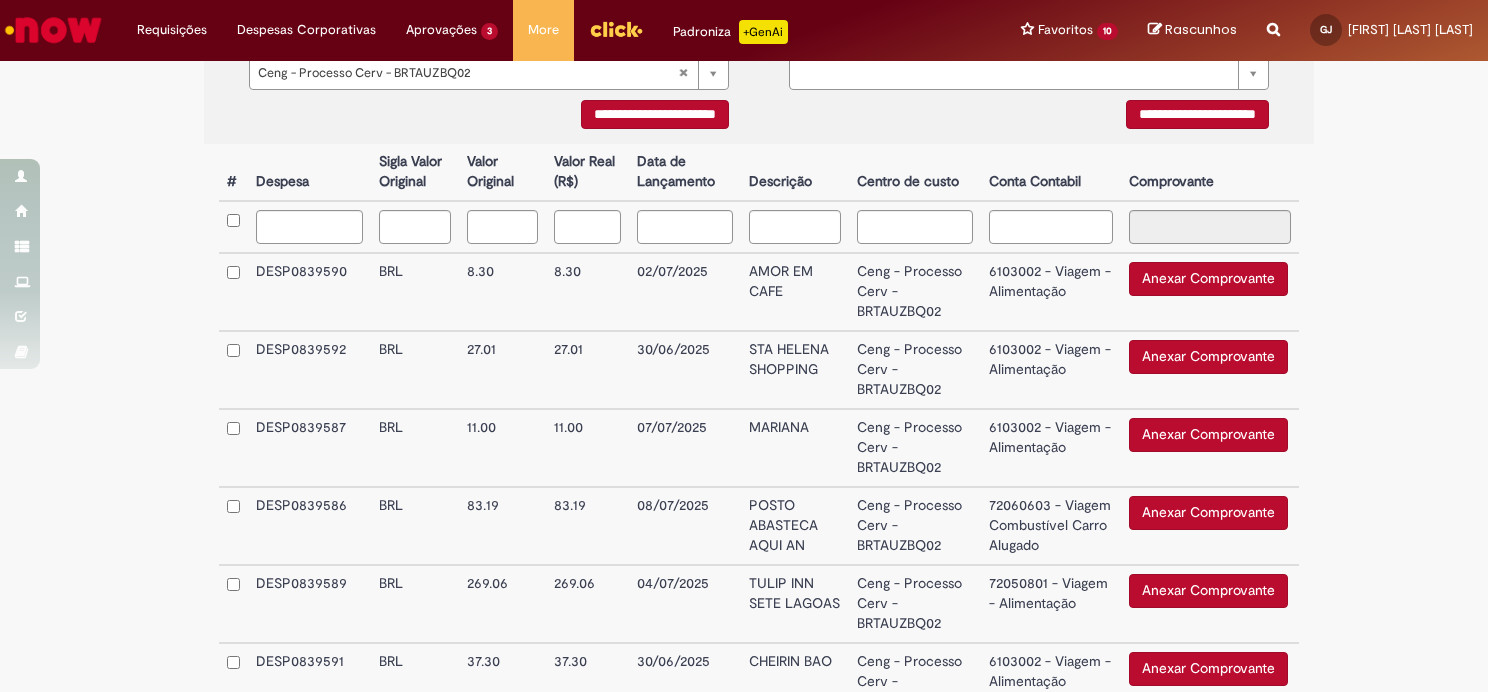 scroll, scrollTop: 564, scrollLeft: 0, axis: vertical 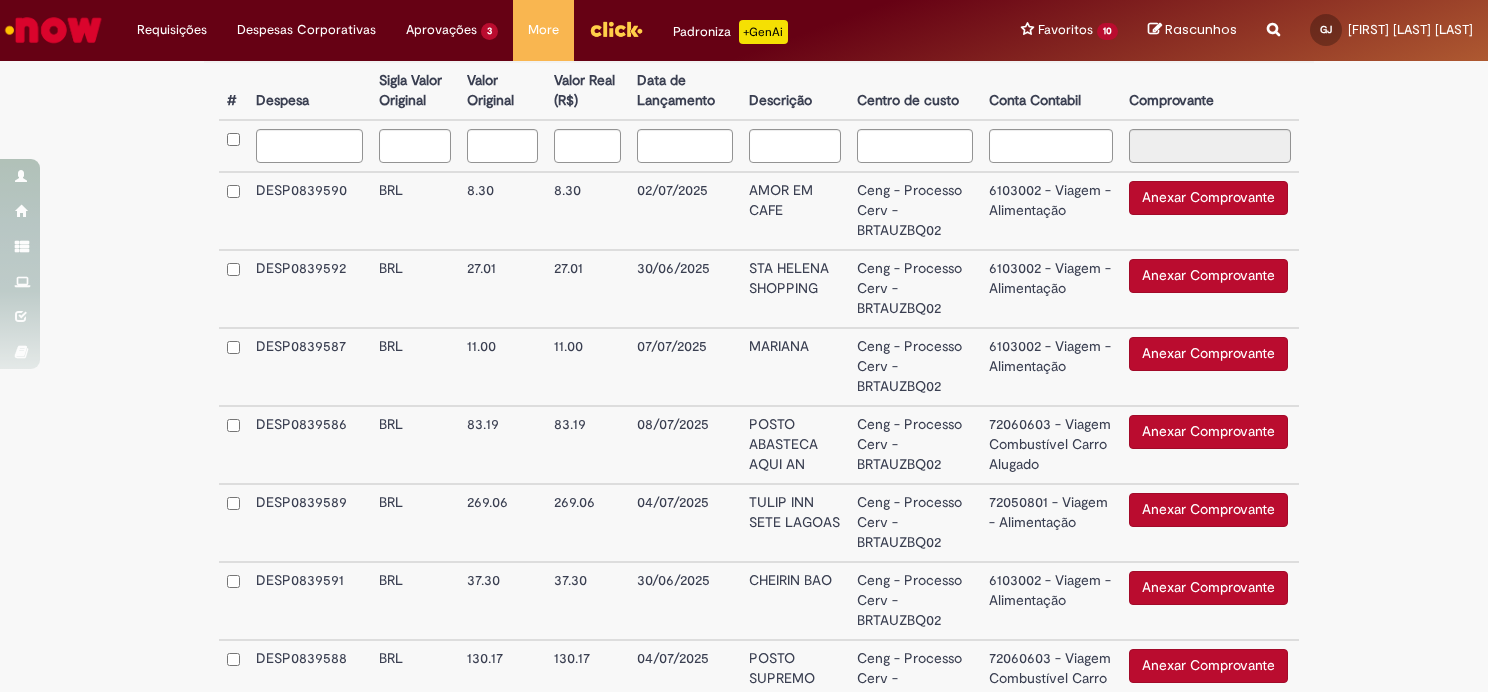 click on "Anexar Comprovante" at bounding box center [1208, 198] 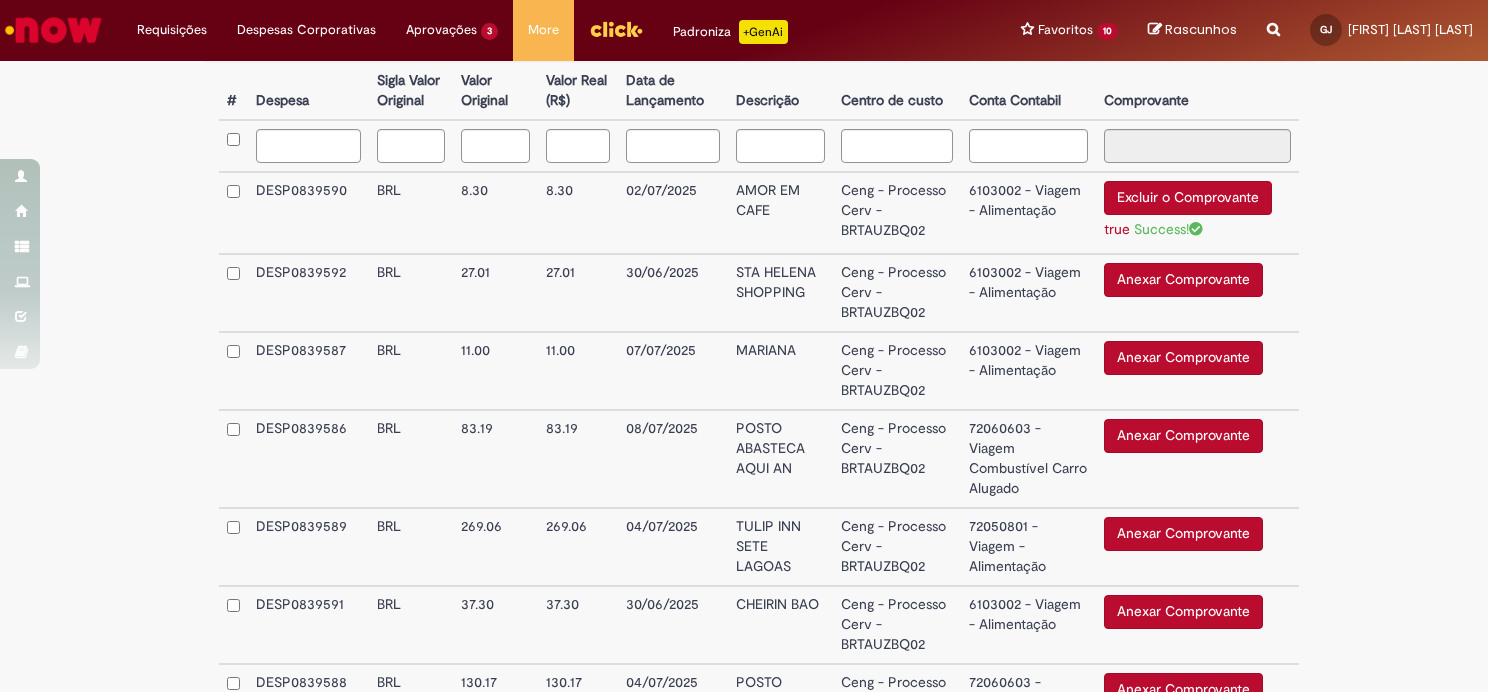 click on "Anexar Comprovante" at bounding box center [1183, 280] 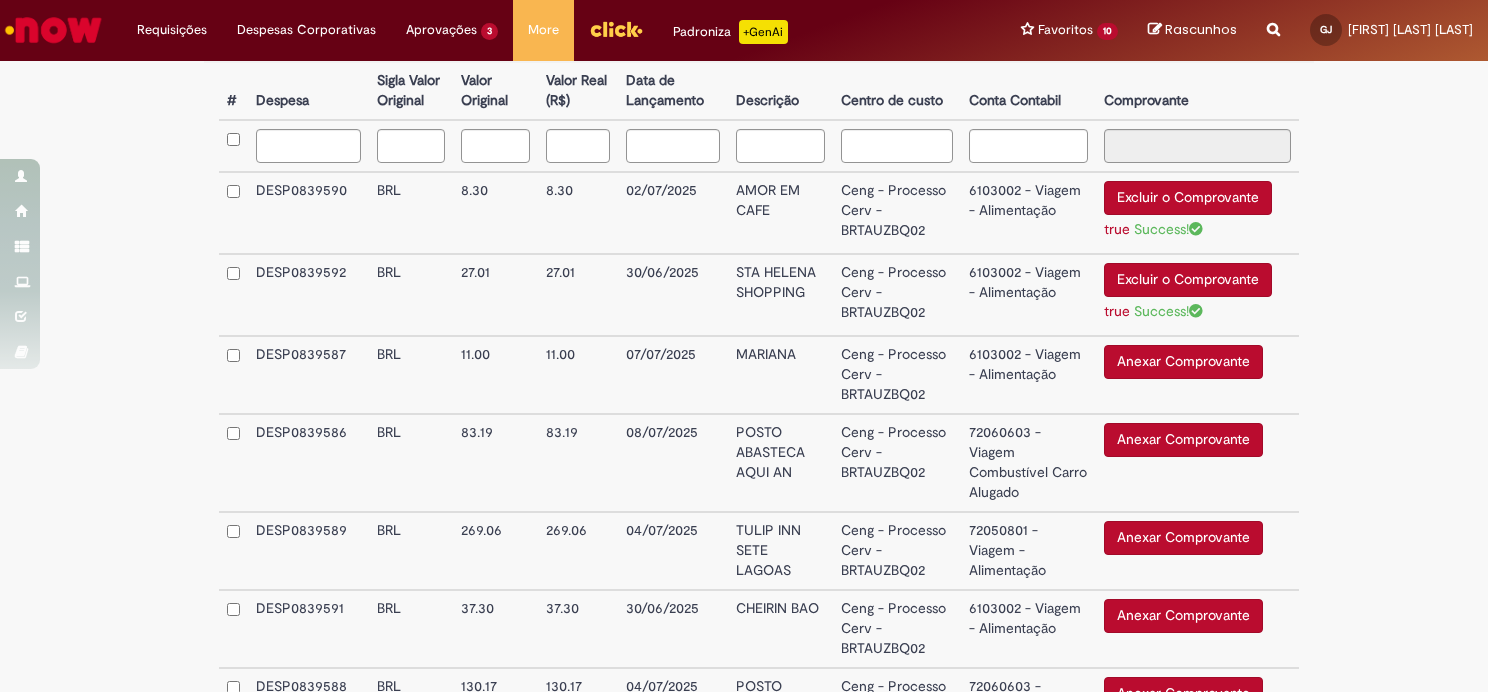 click on "Anexar Comprovante" at bounding box center (1183, 362) 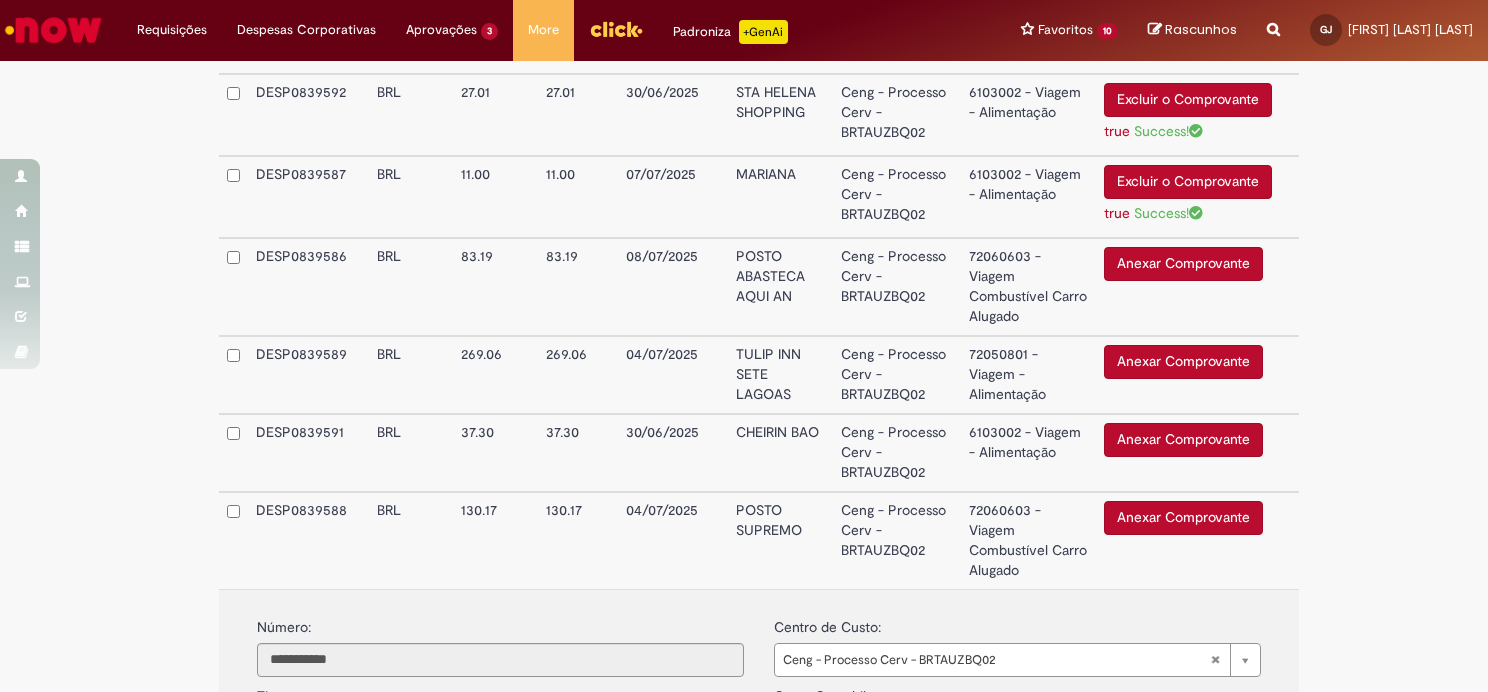 scroll, scrollTop: 764, scrollLeft: 0, axis: vertical 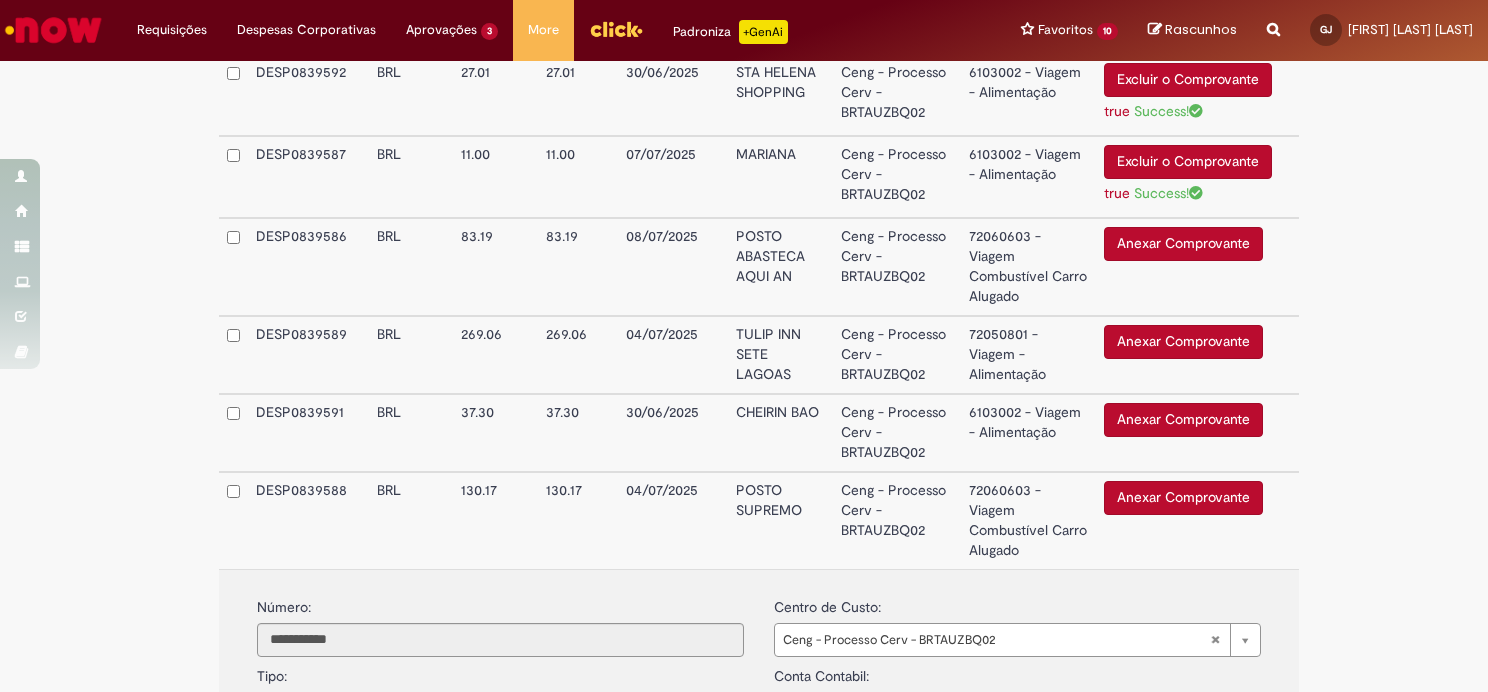 click on "Anexar Comprovante" at bounding box center [1183, 420] 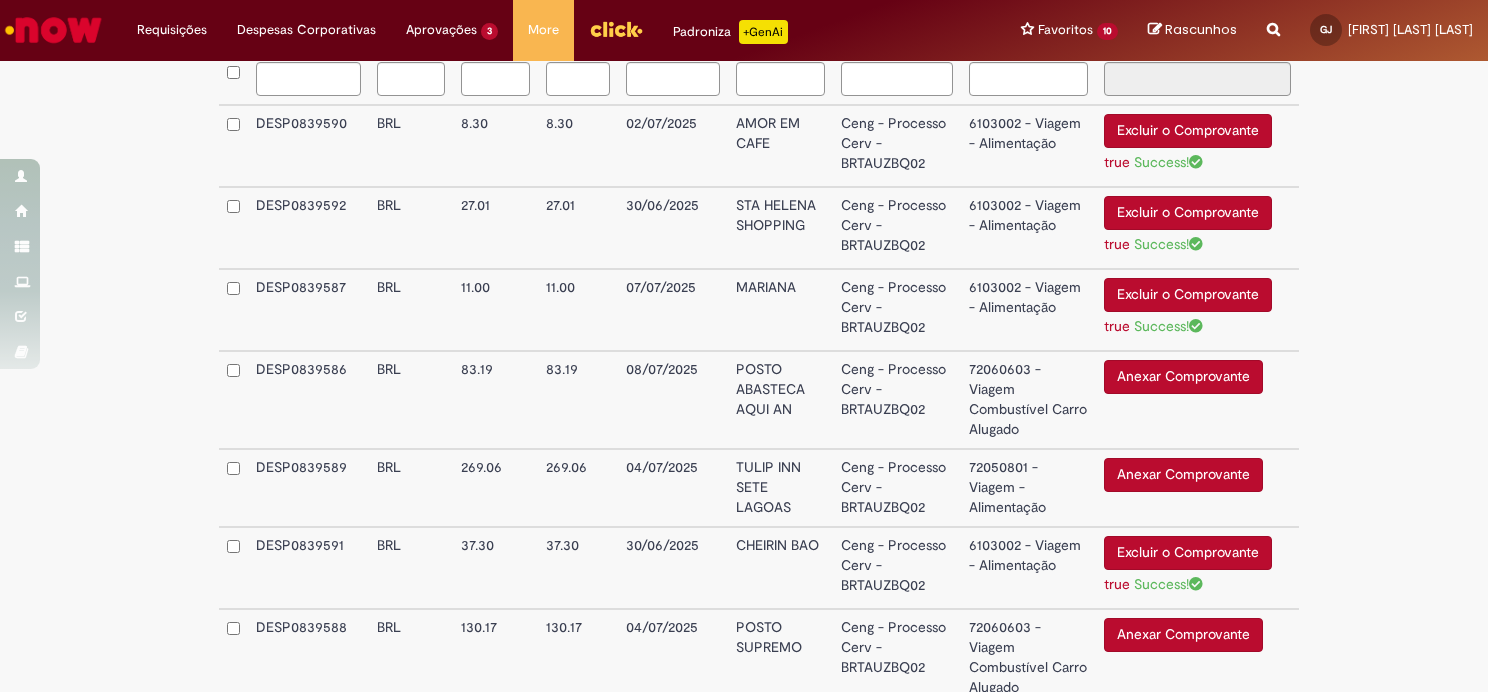 scroll, scrollTop: 664, scrollLeft: 0, axis: vertical 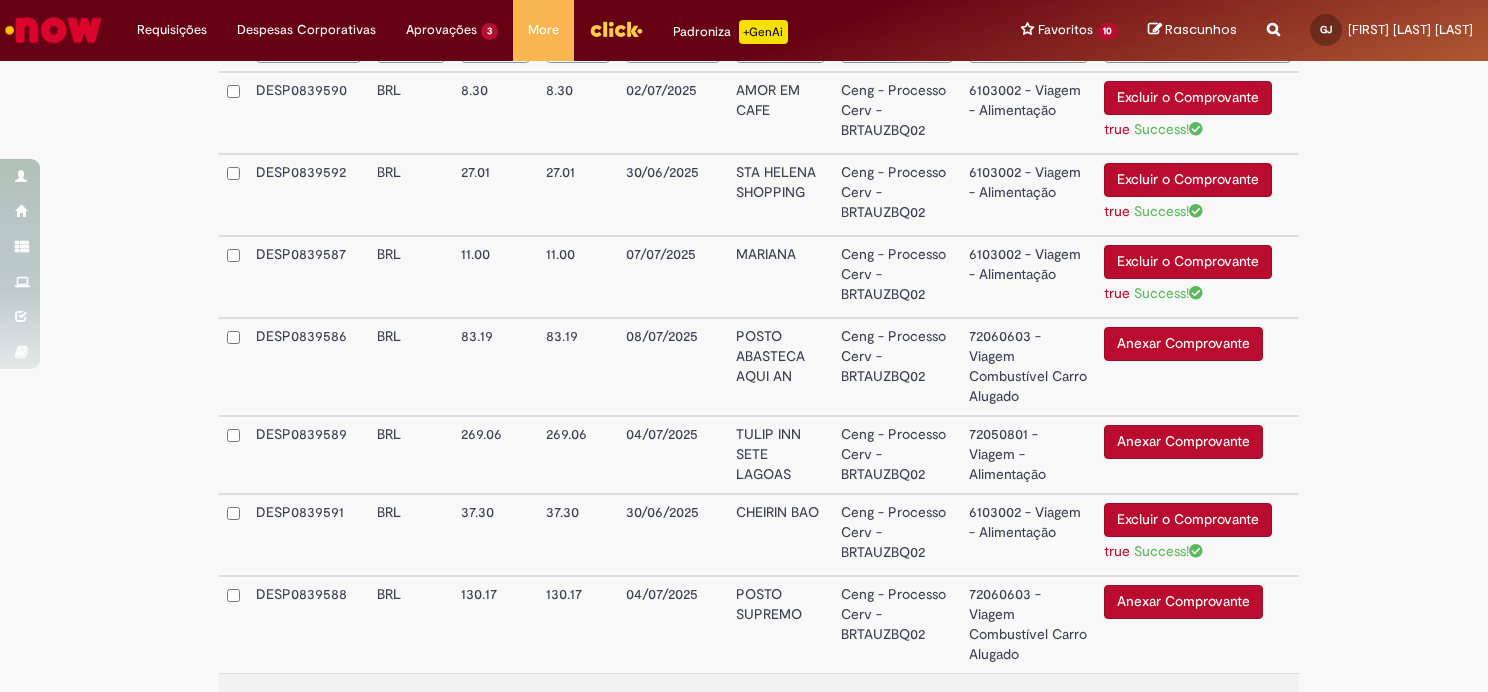 click on "Anexar Comprovante" at bounding box center [1183, 602] 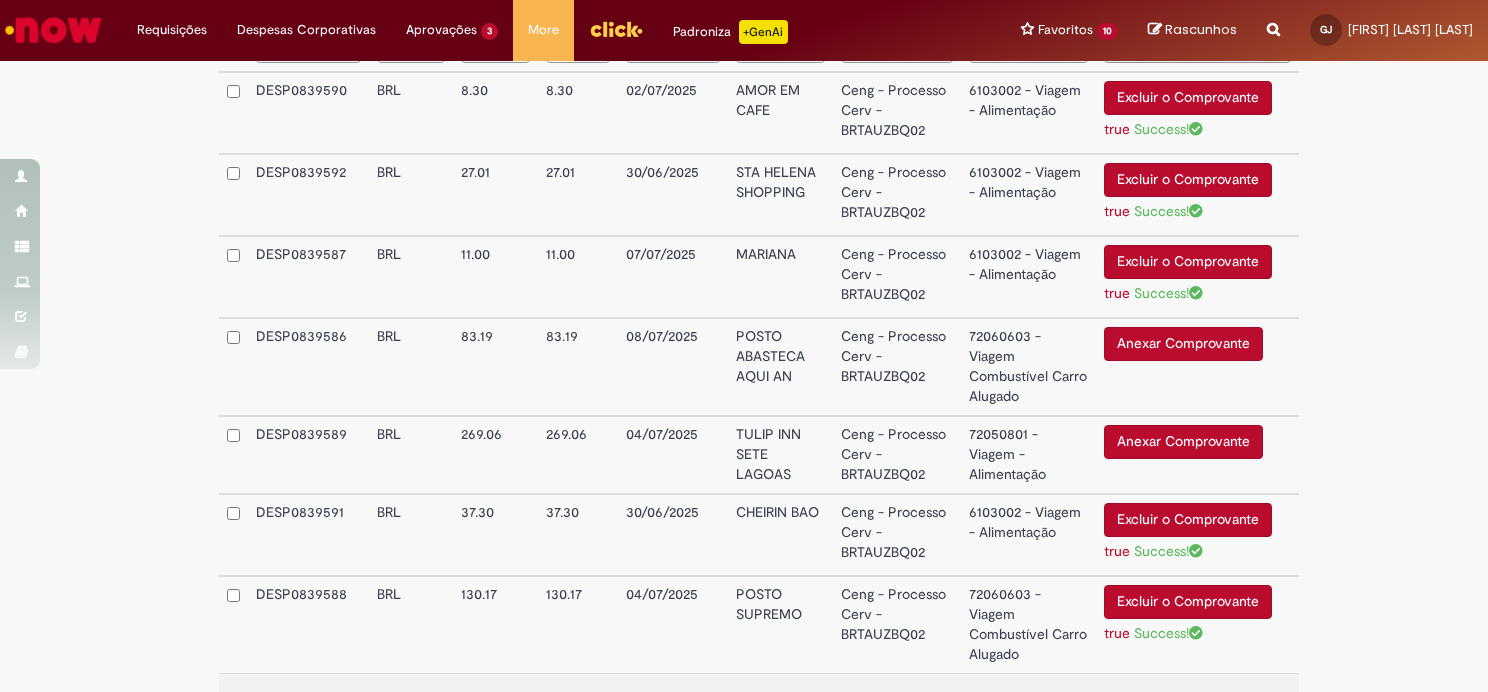 click on "Ceng - Processo Cerv - BRTAUZBQ02" at bounding box center (897, 455) 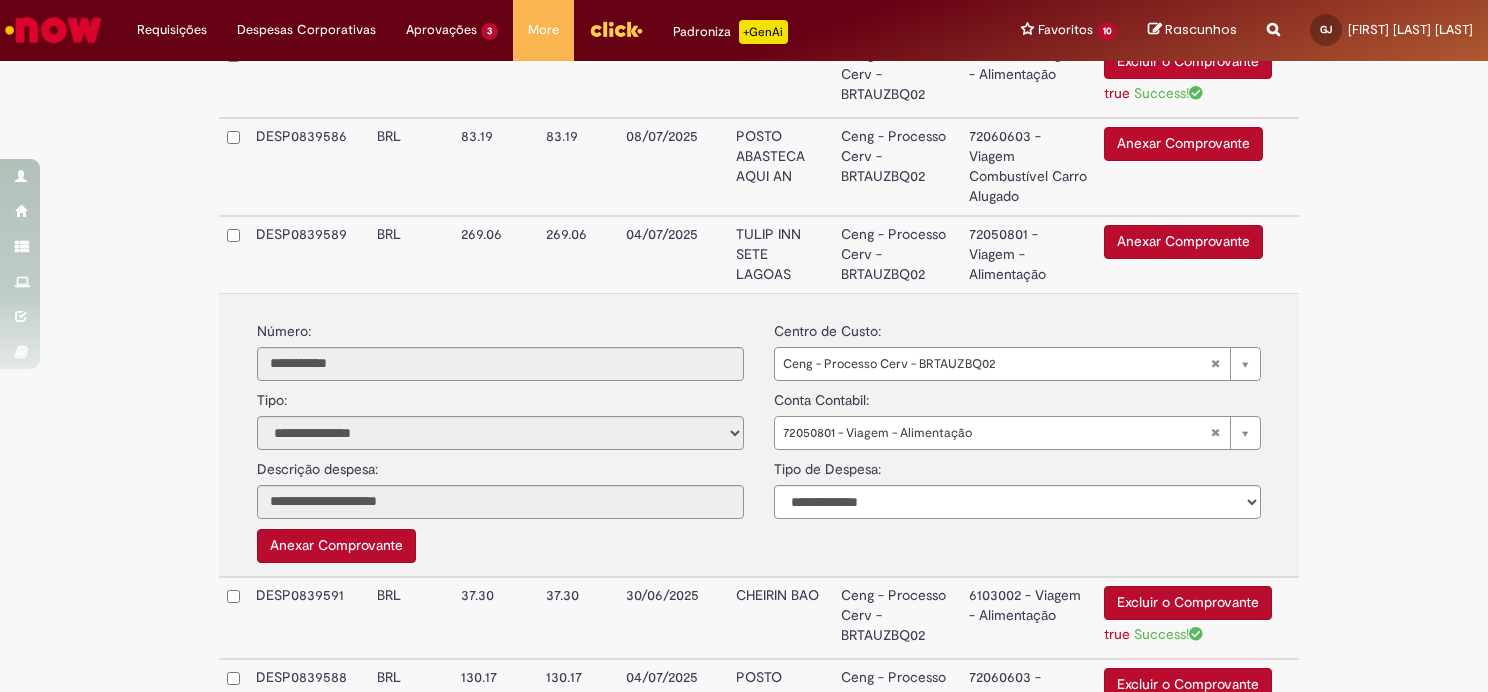 scroll, scrollTop: 964, scrollLeft: 0, axis: vertical 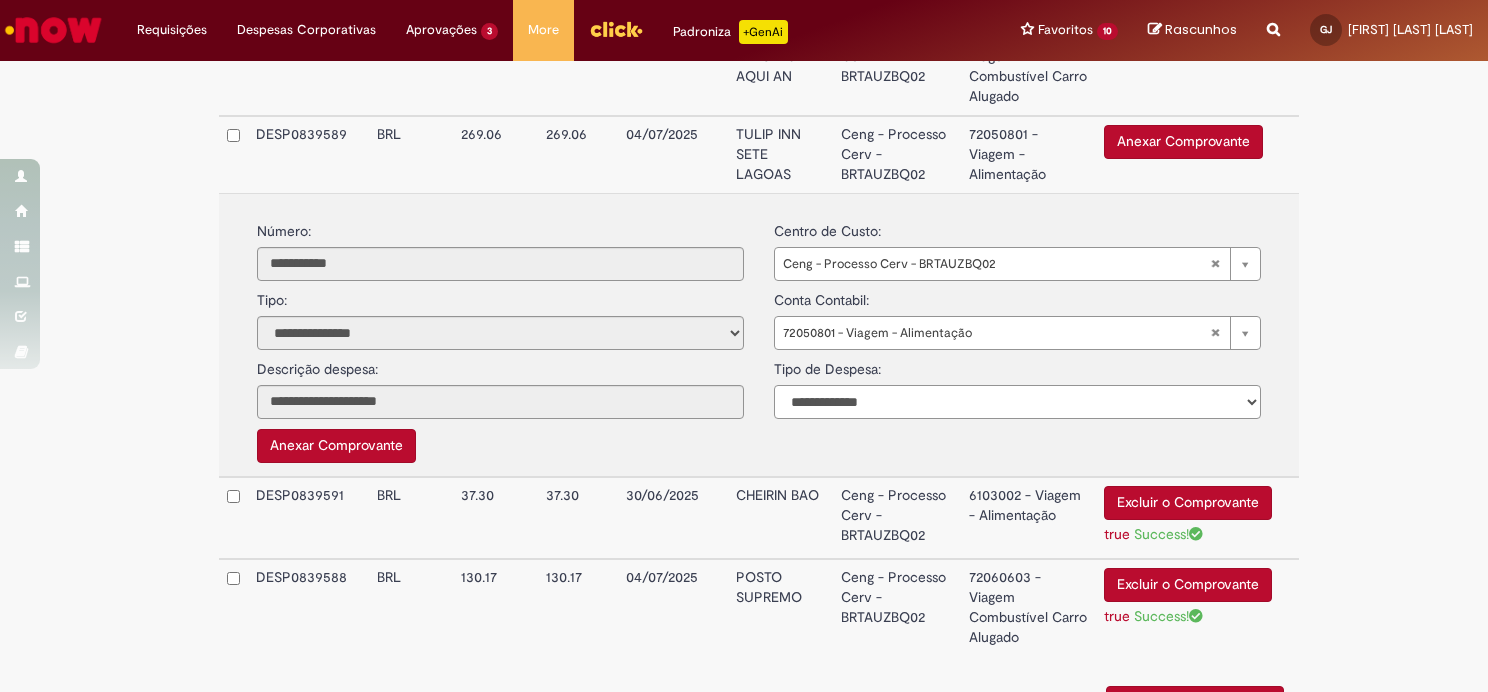 click on "**********" at bounding box center [1017, 402] 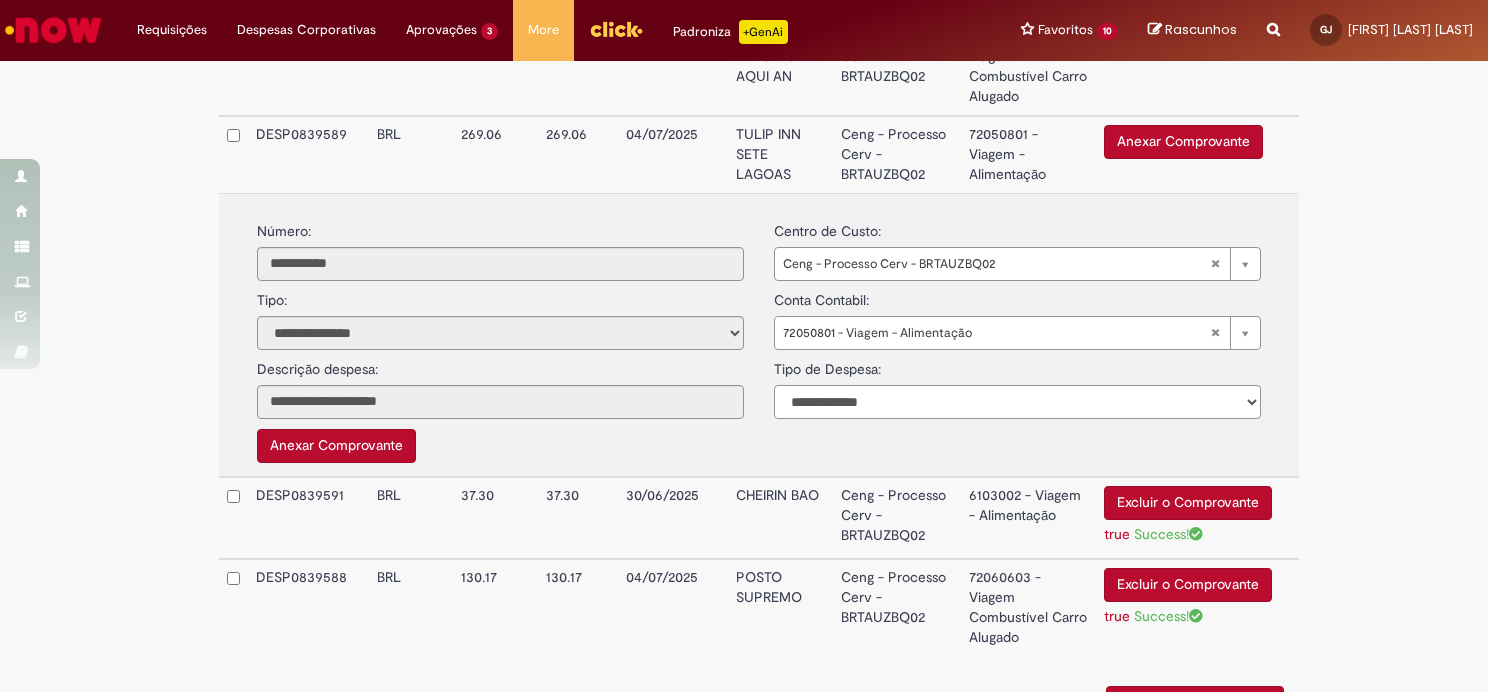 select on "*" 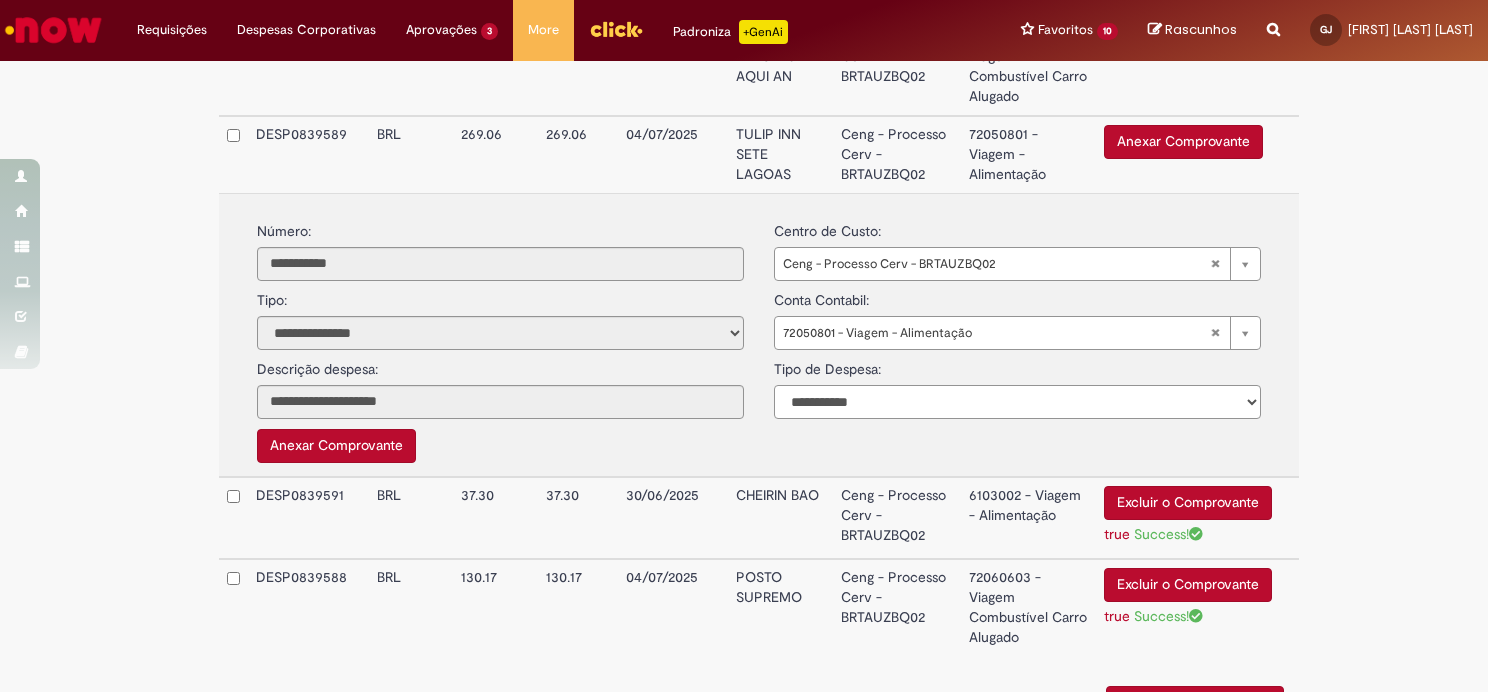 click on "**********" at bounding box center (1017, 402) 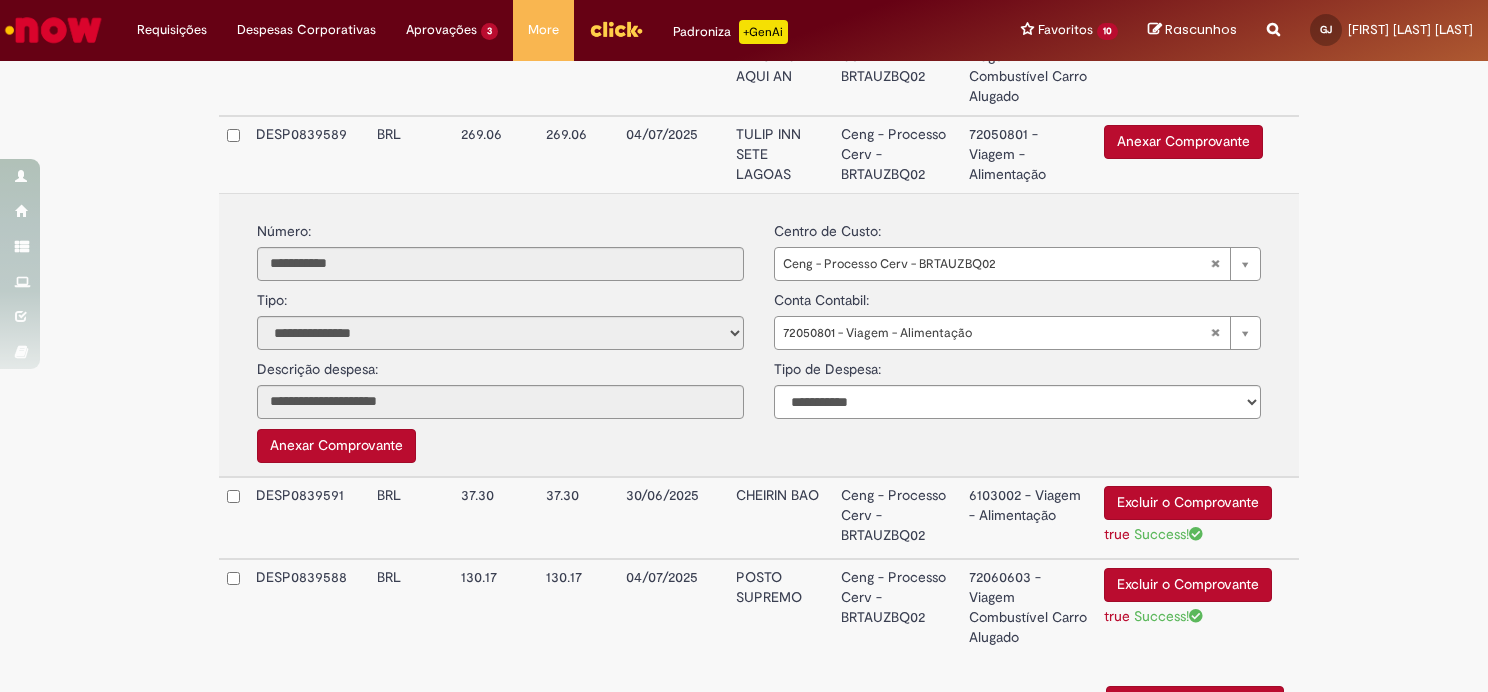 click on "Anexar Comprovante" at bounding box center [336, 446] 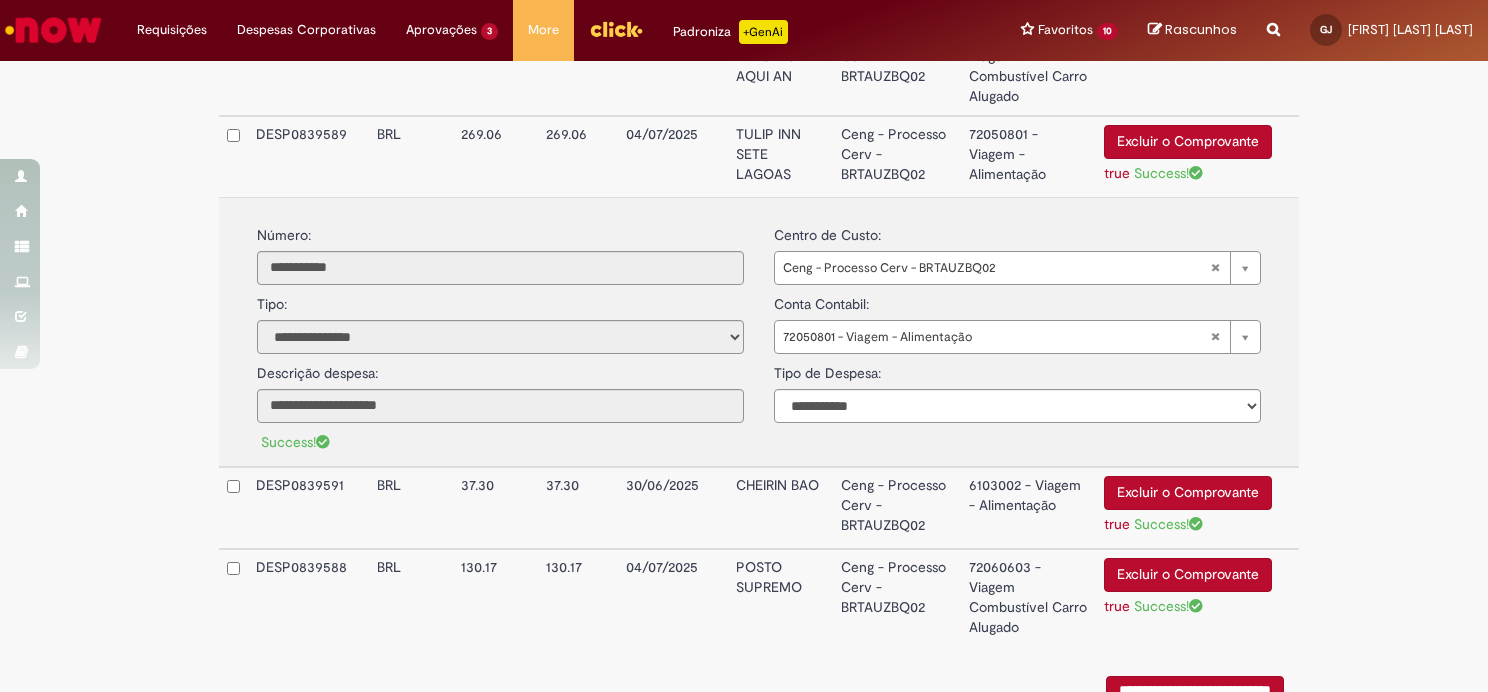 click on "Excluir o Comprovante" at bounding box center [1188, 142] 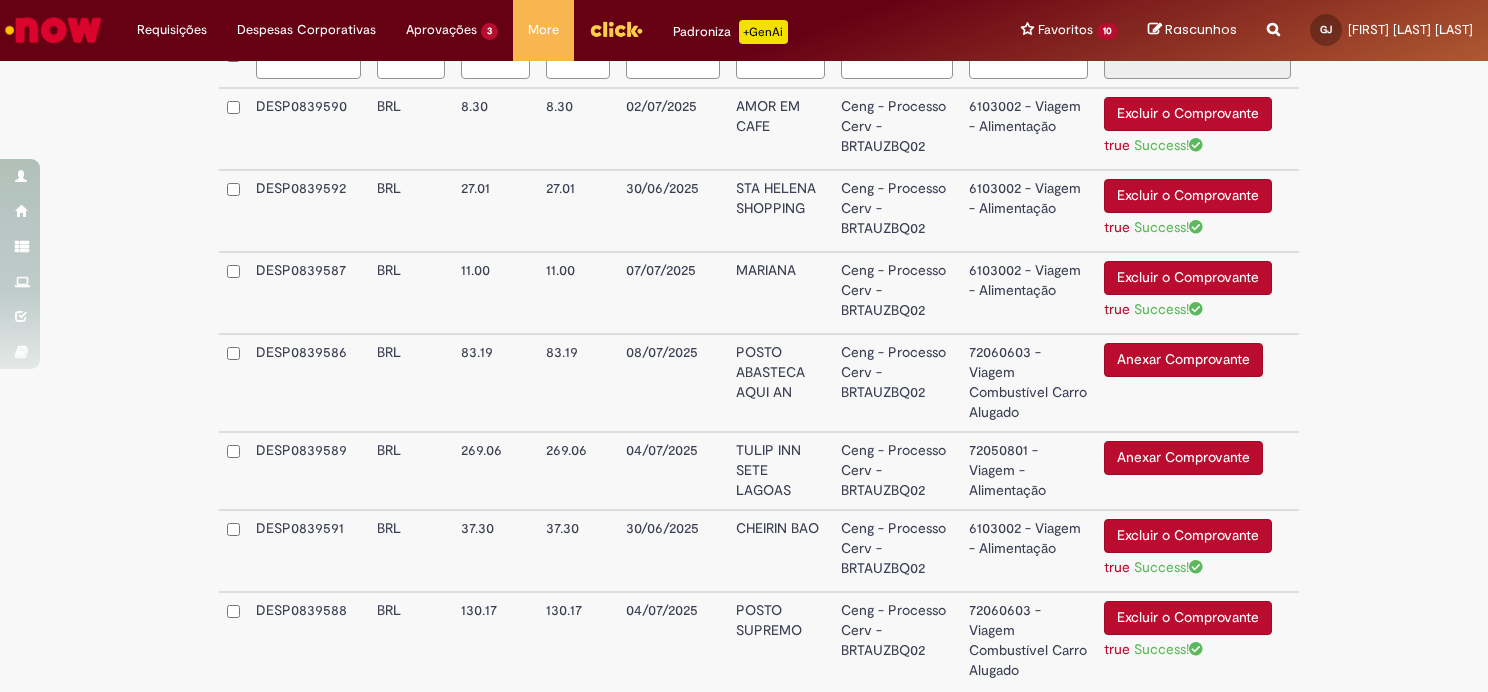 scroll, scrollTop: 696, scrollLeft: 0, axis: vertical 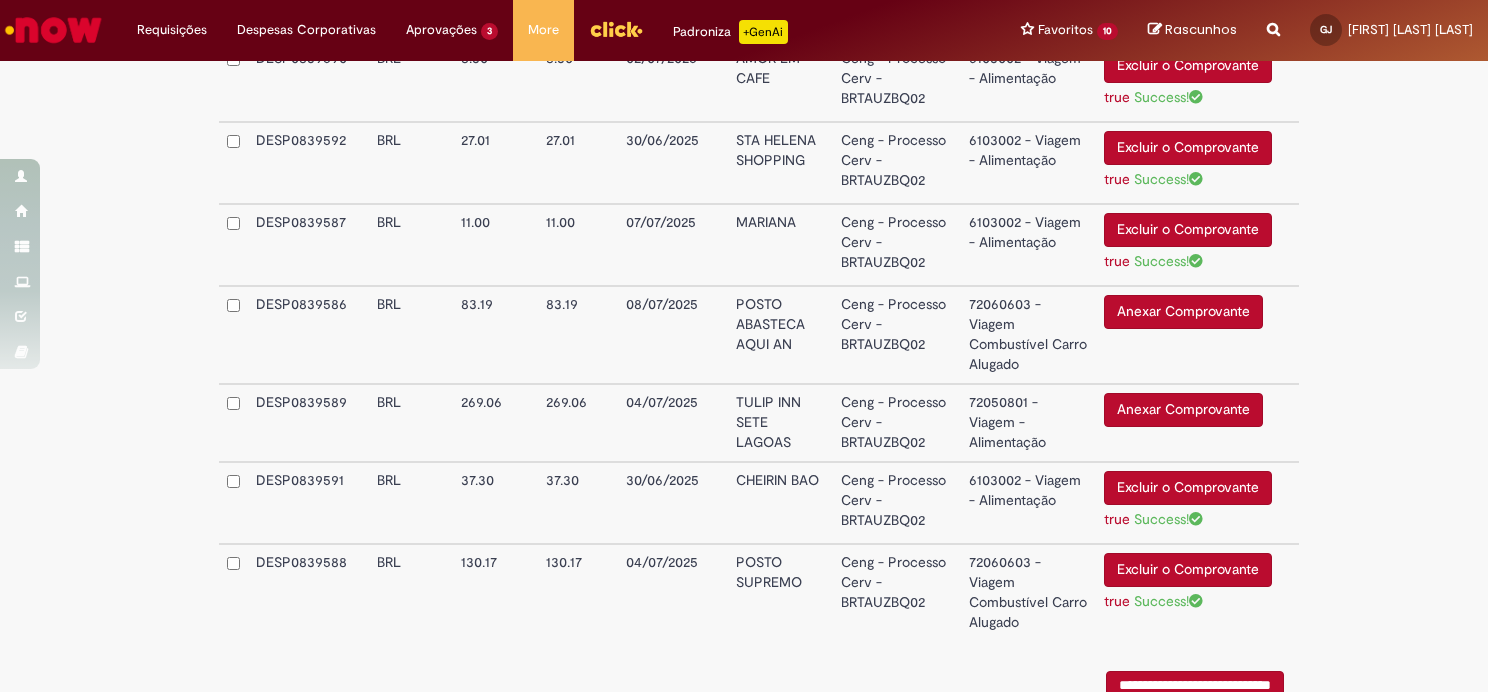 click on "Anexar Comprovante" at bounding box center [1183, 410] 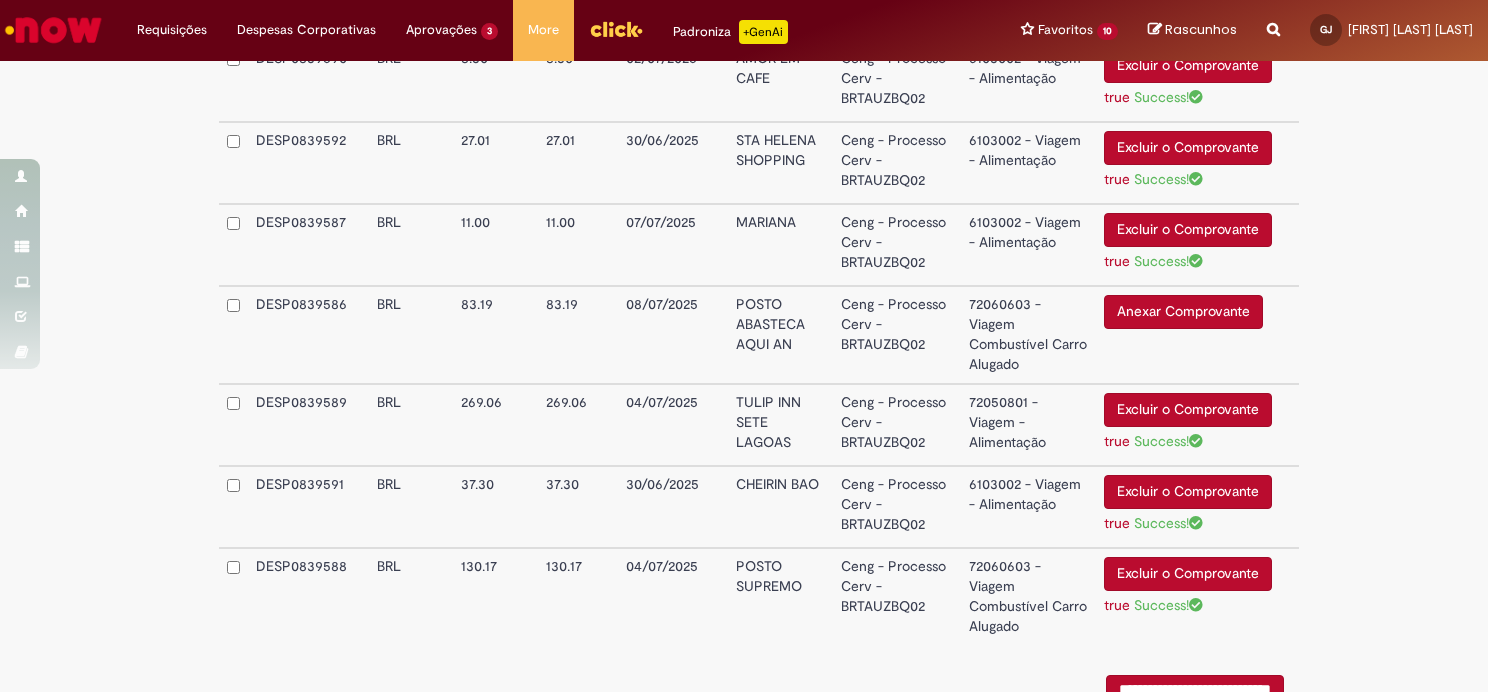 click on "Anexar Comprovante" at bounding box center [1183, 312] 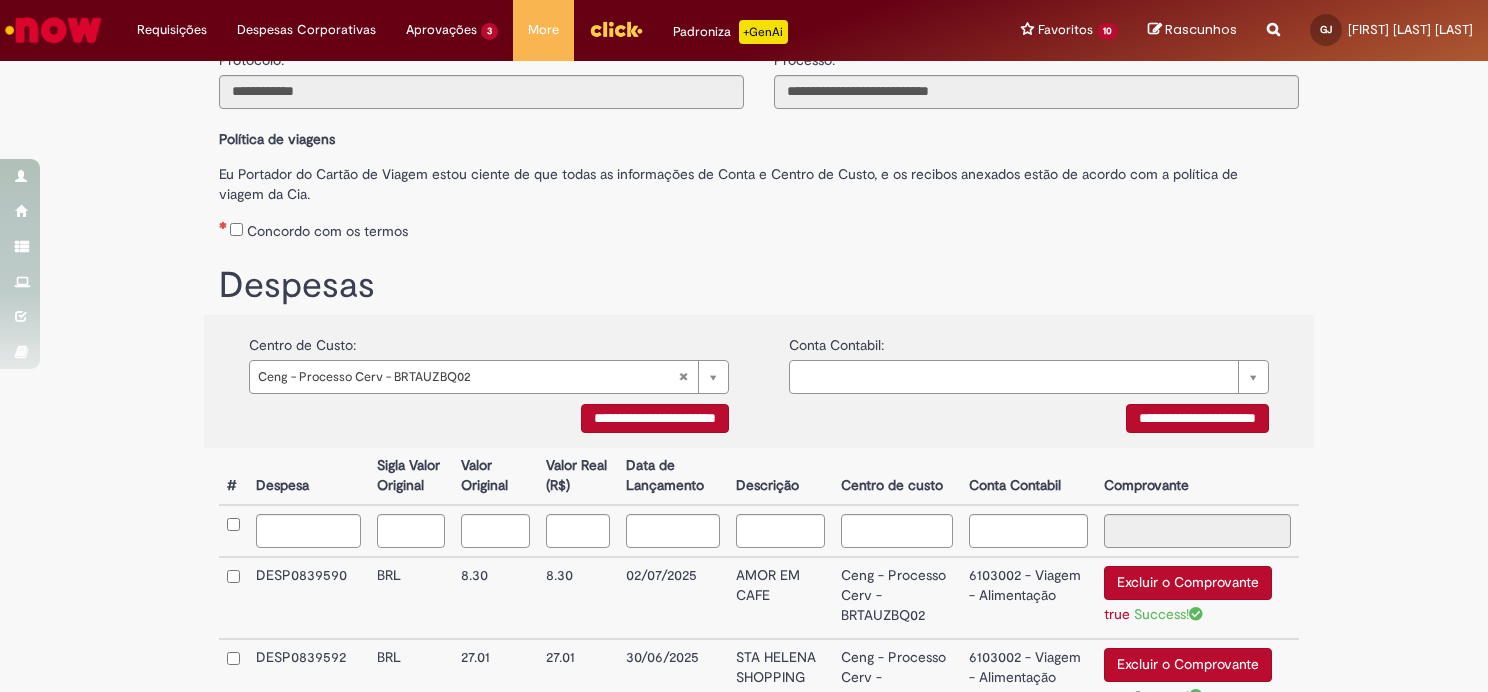 scroll, scrollTop: 0, scrollLeft: 0, axis: both 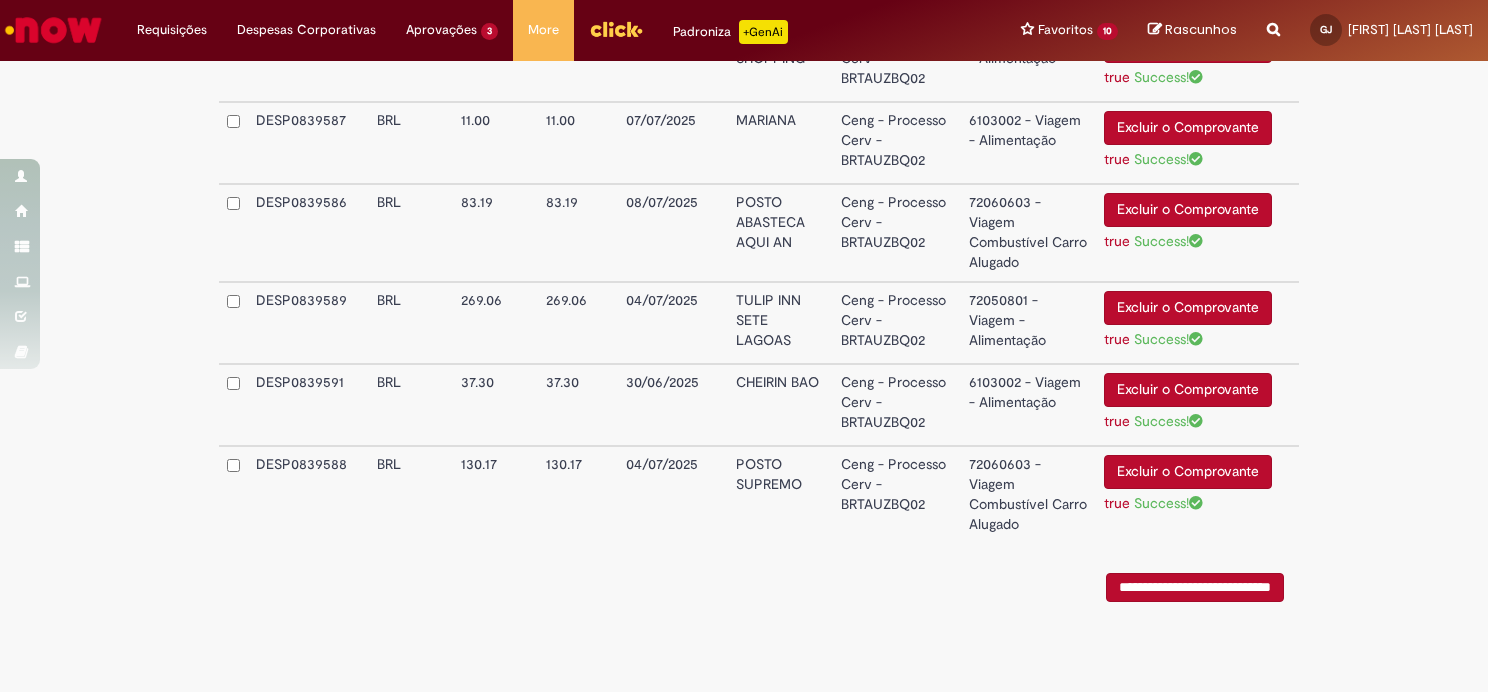click on "**********" at bounding box center [1195, 587] 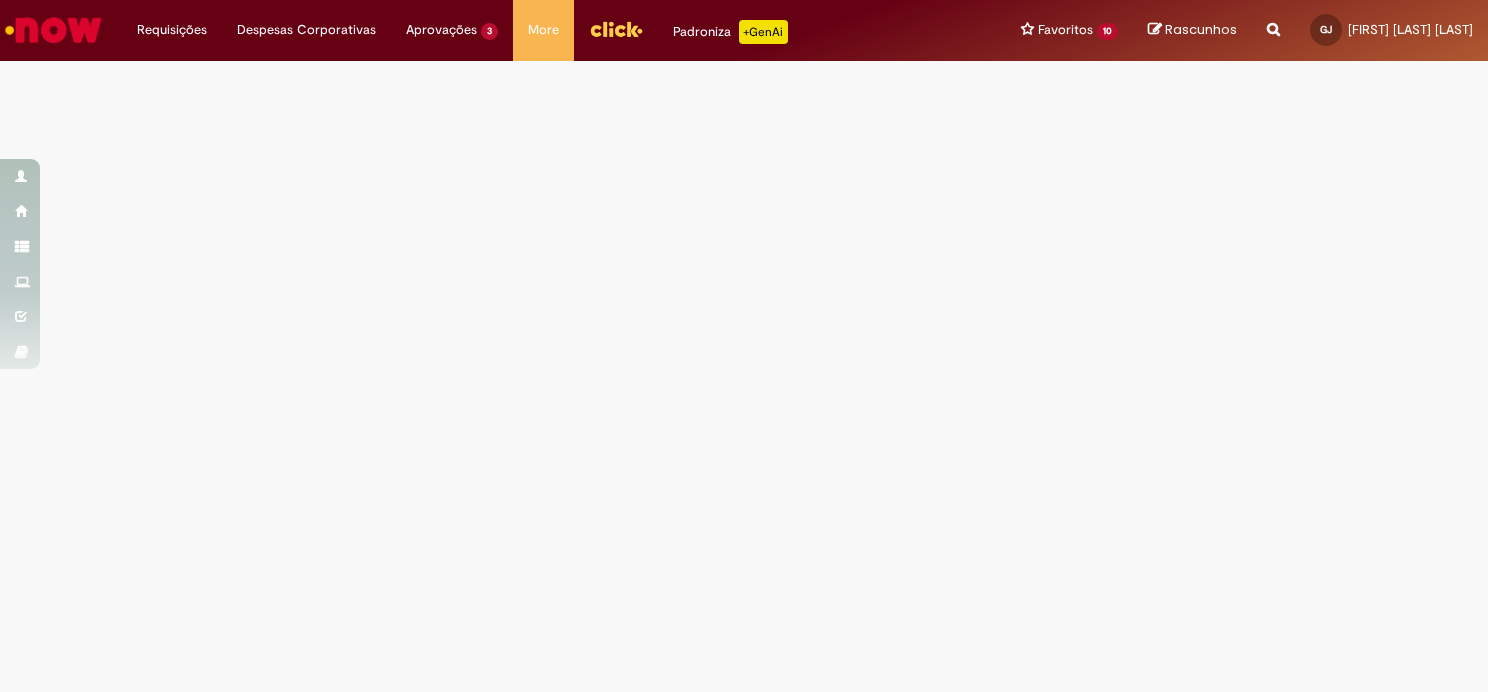 scroll, scrollTop: 0, scrollLeft: 0, axis: both 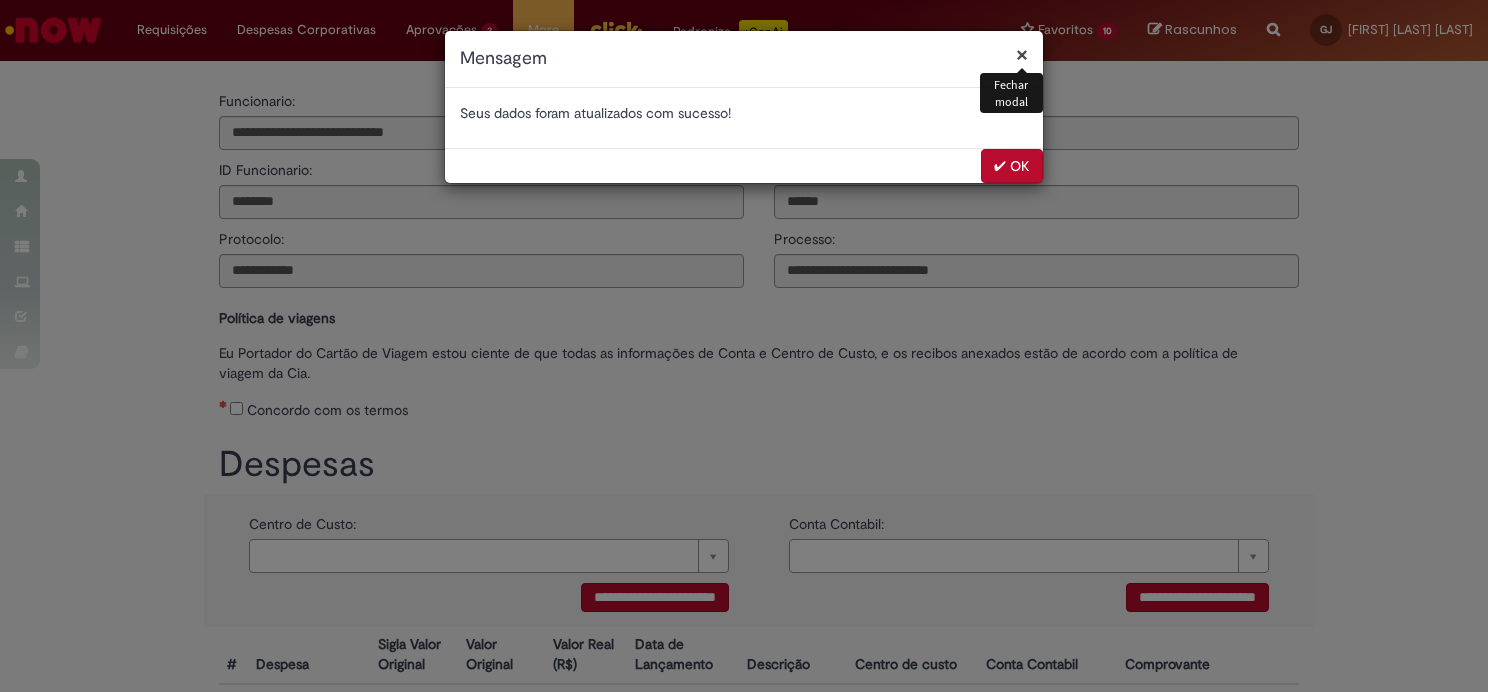 click on "✔ OK" at bounding box center [1012, 166] 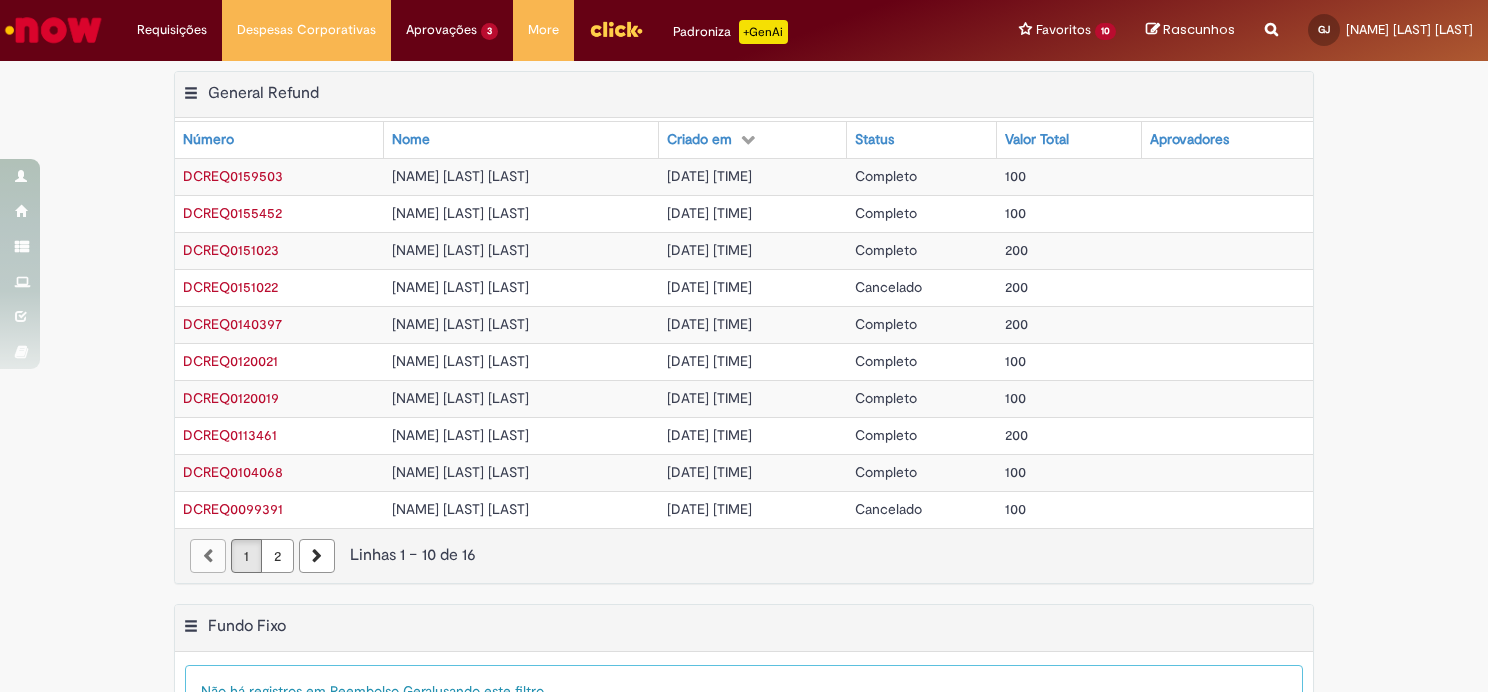 scroll, scrollTop: 0, scrollLeft: 0, axis: both 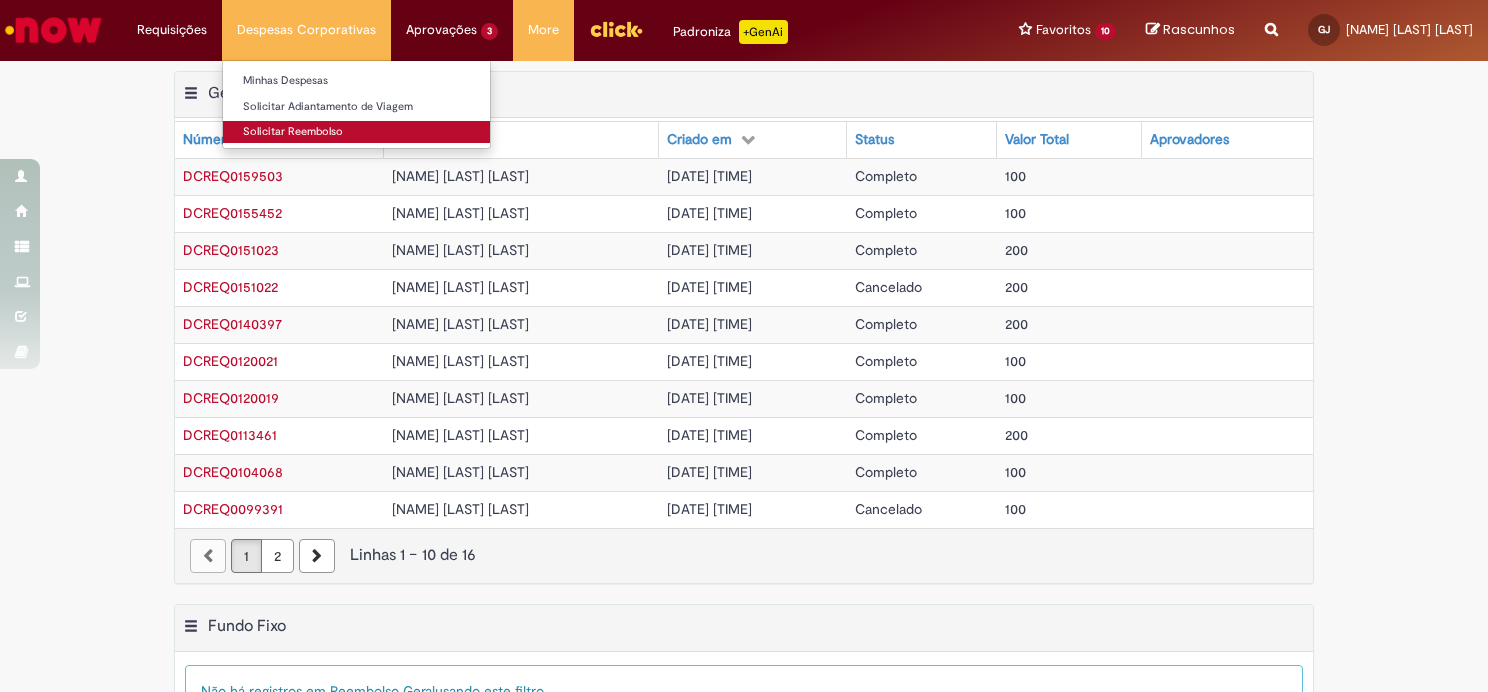 click on "Solicitar Reembolso" at bounding box center (356, 132) 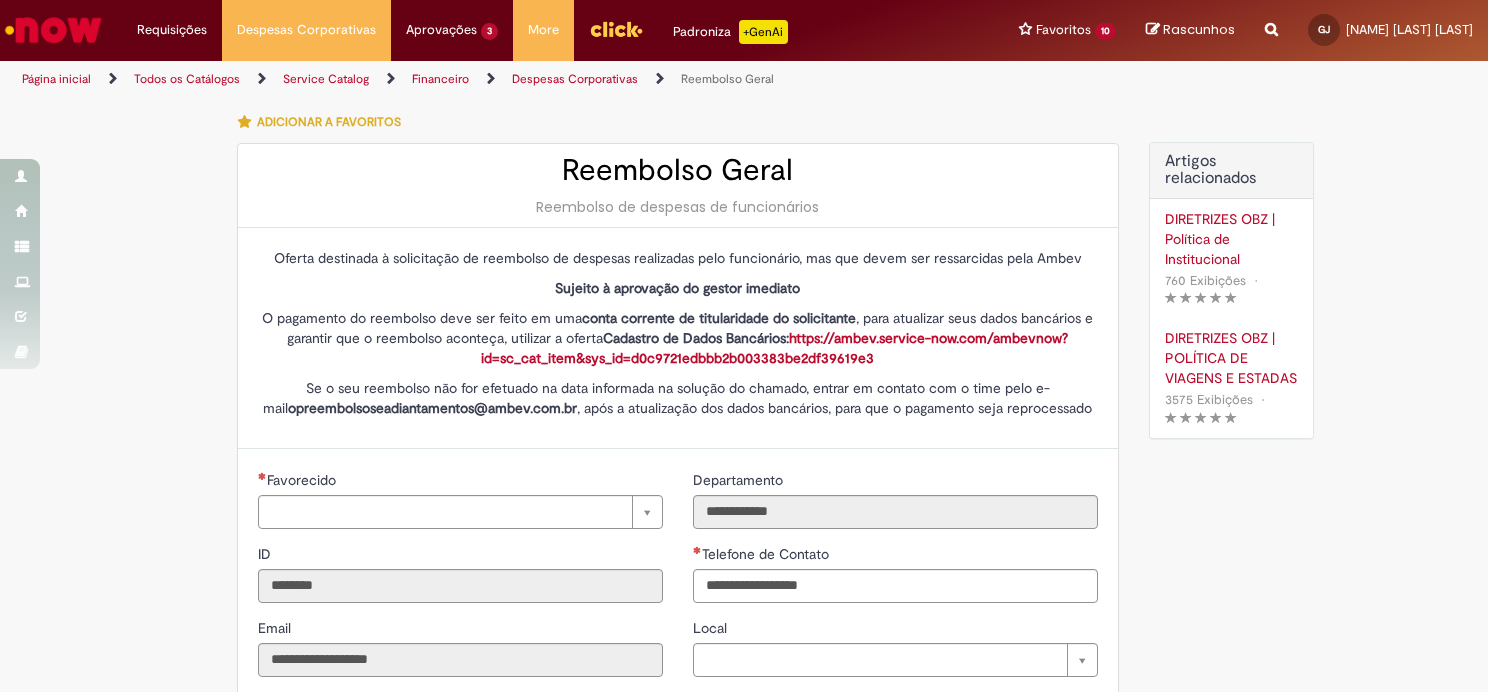 type on "**********" 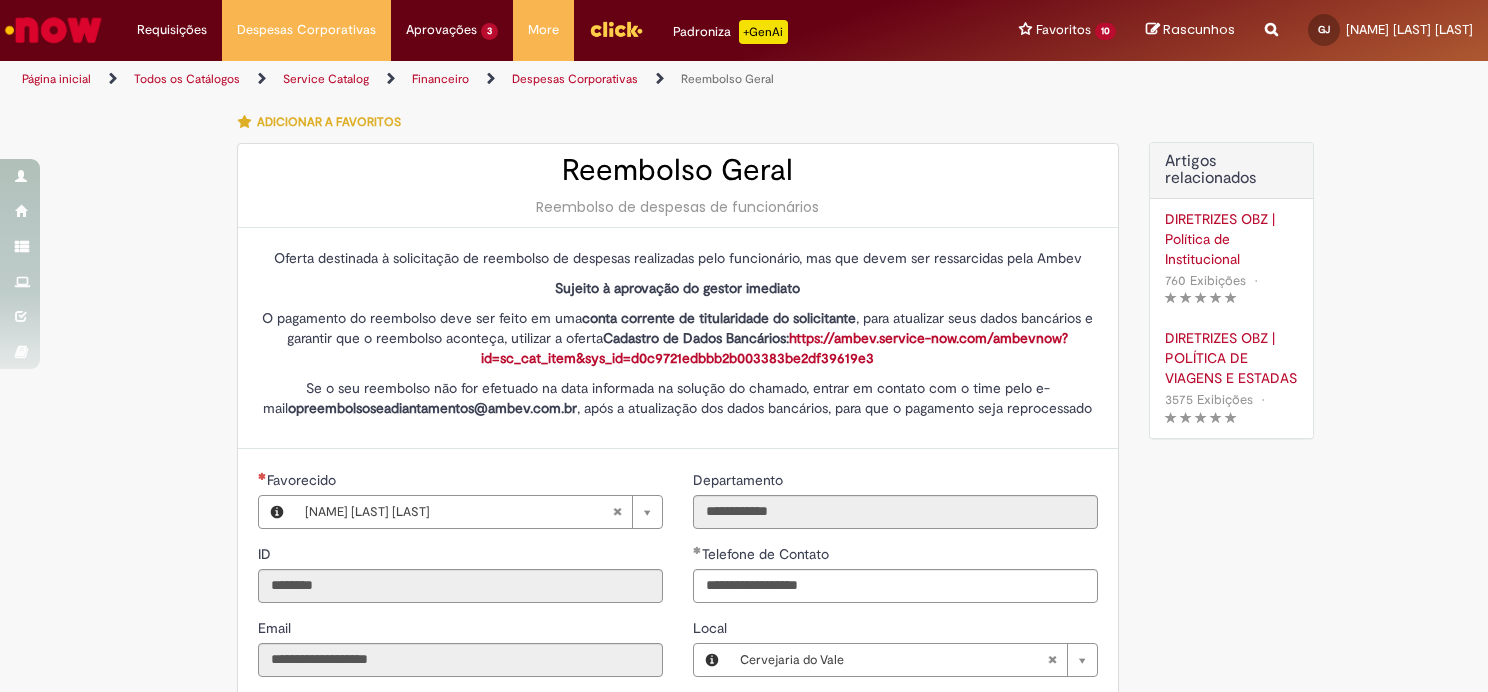 type on "**********" 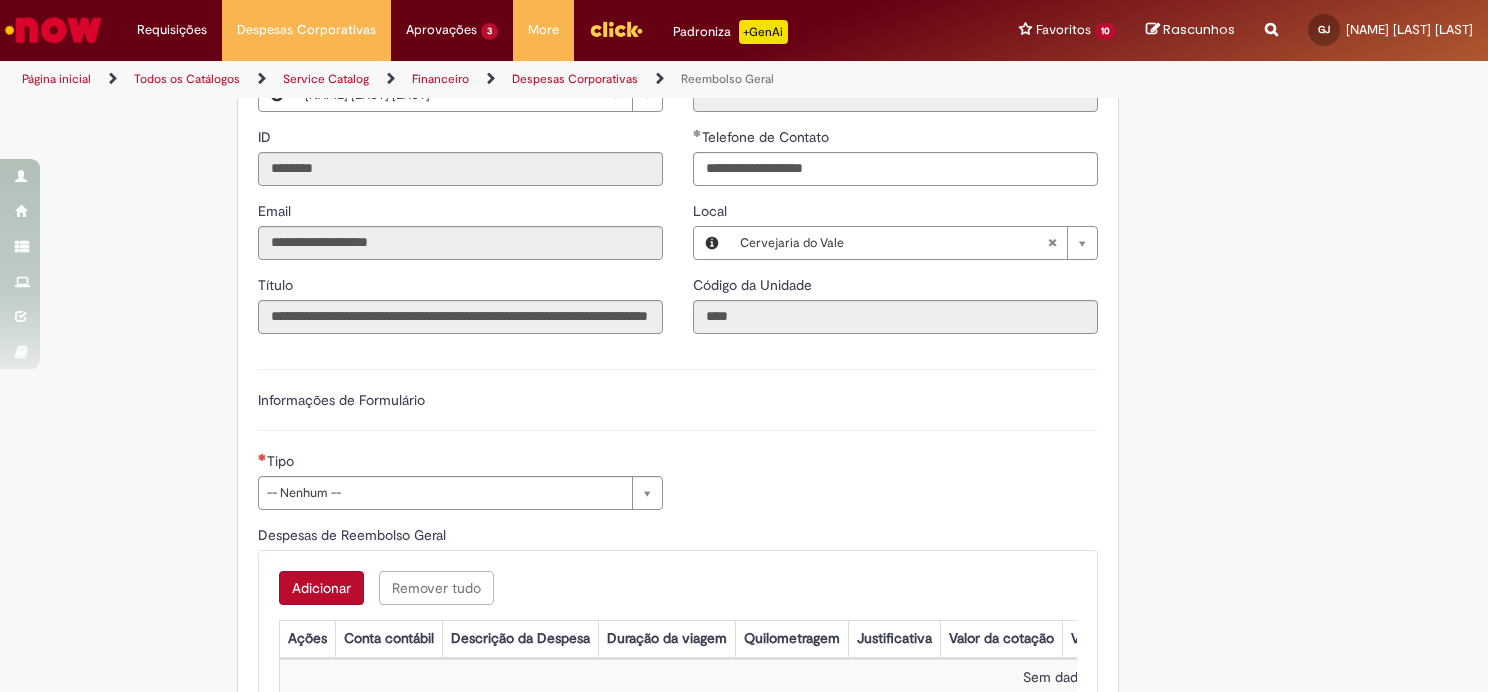 scroll, scrollTop: 500, scrollLeft: 0, axis: vertical 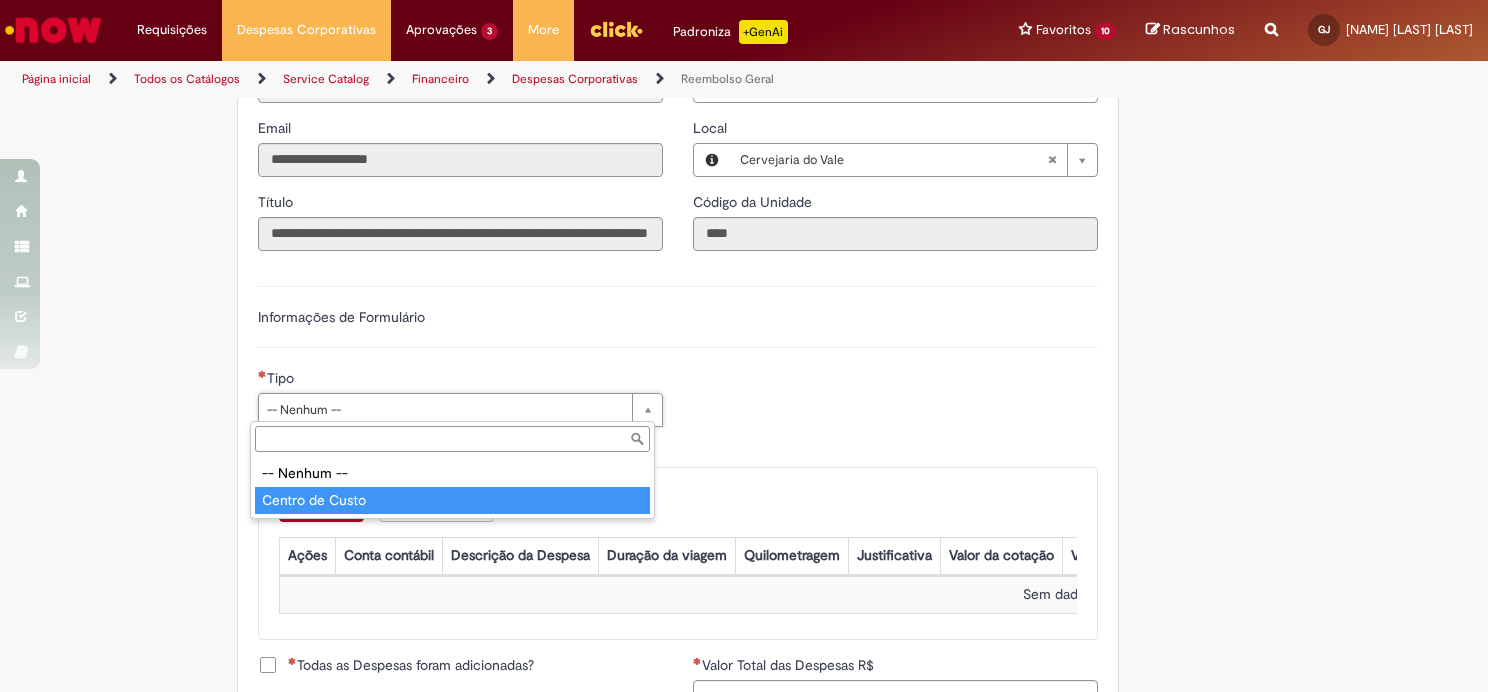 type on "**********" 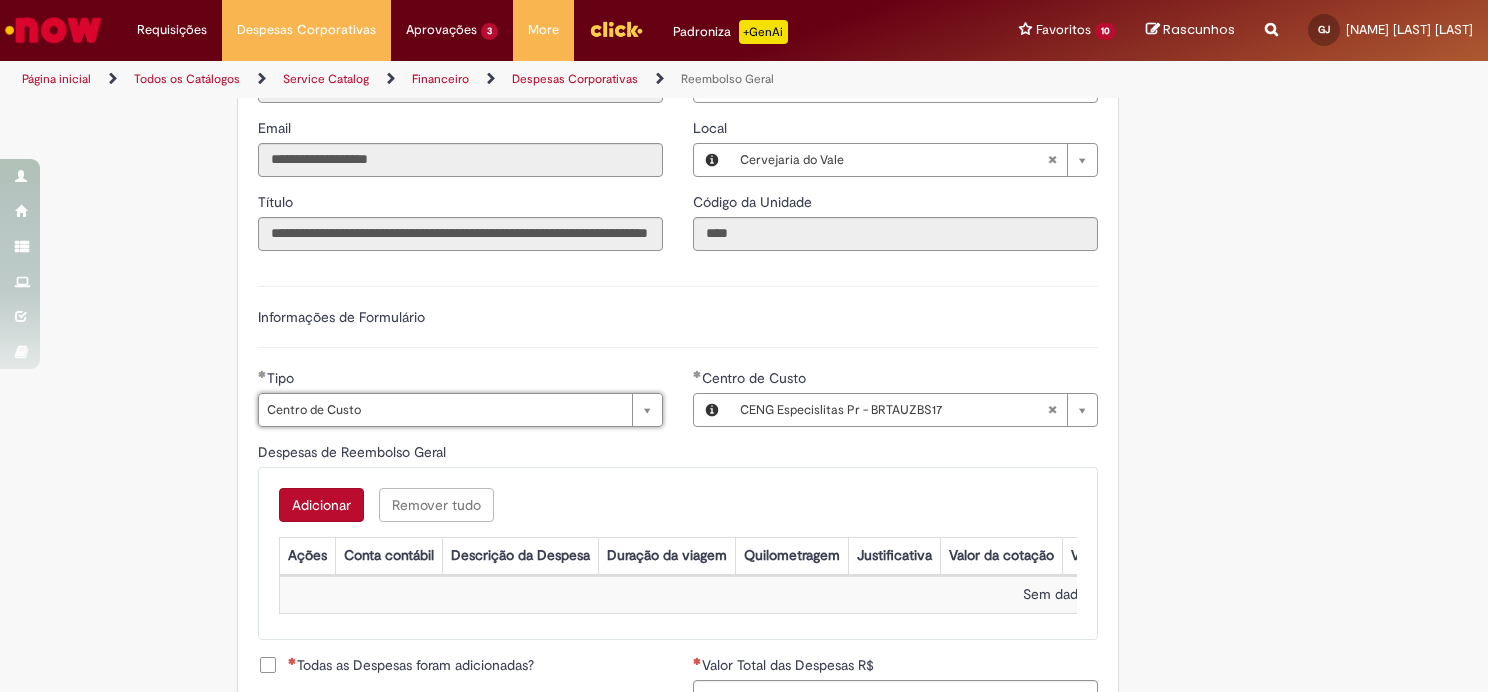 type 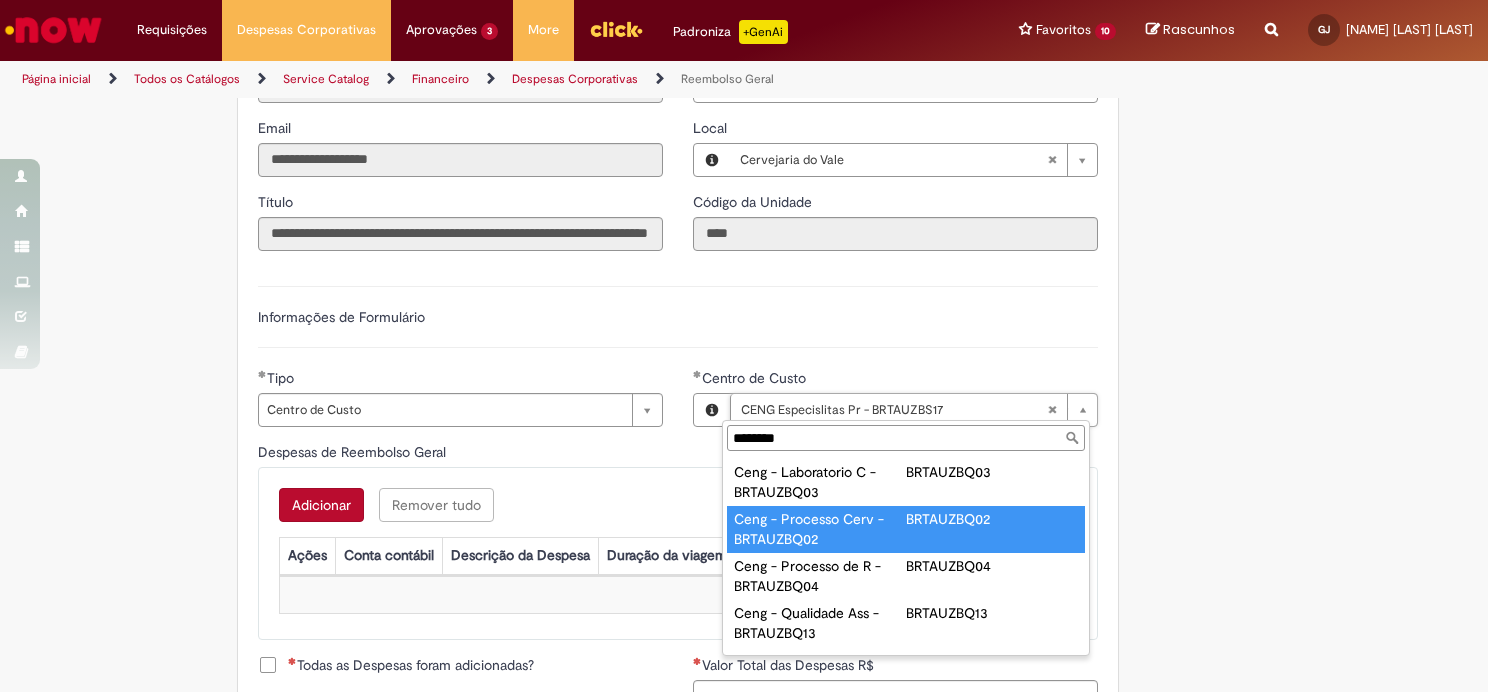 type on "********" 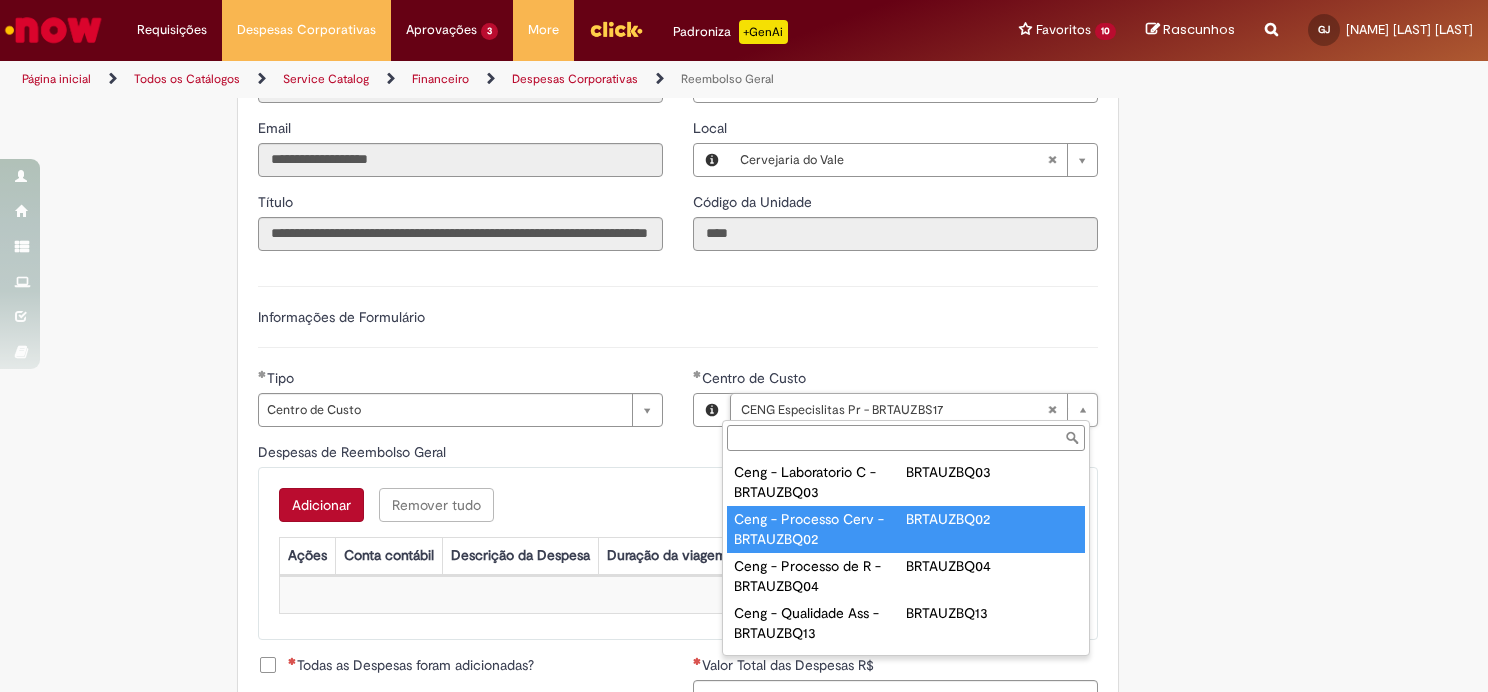 scroll, scrollTop: 0, scrollLeft: 223, axis: horizontal 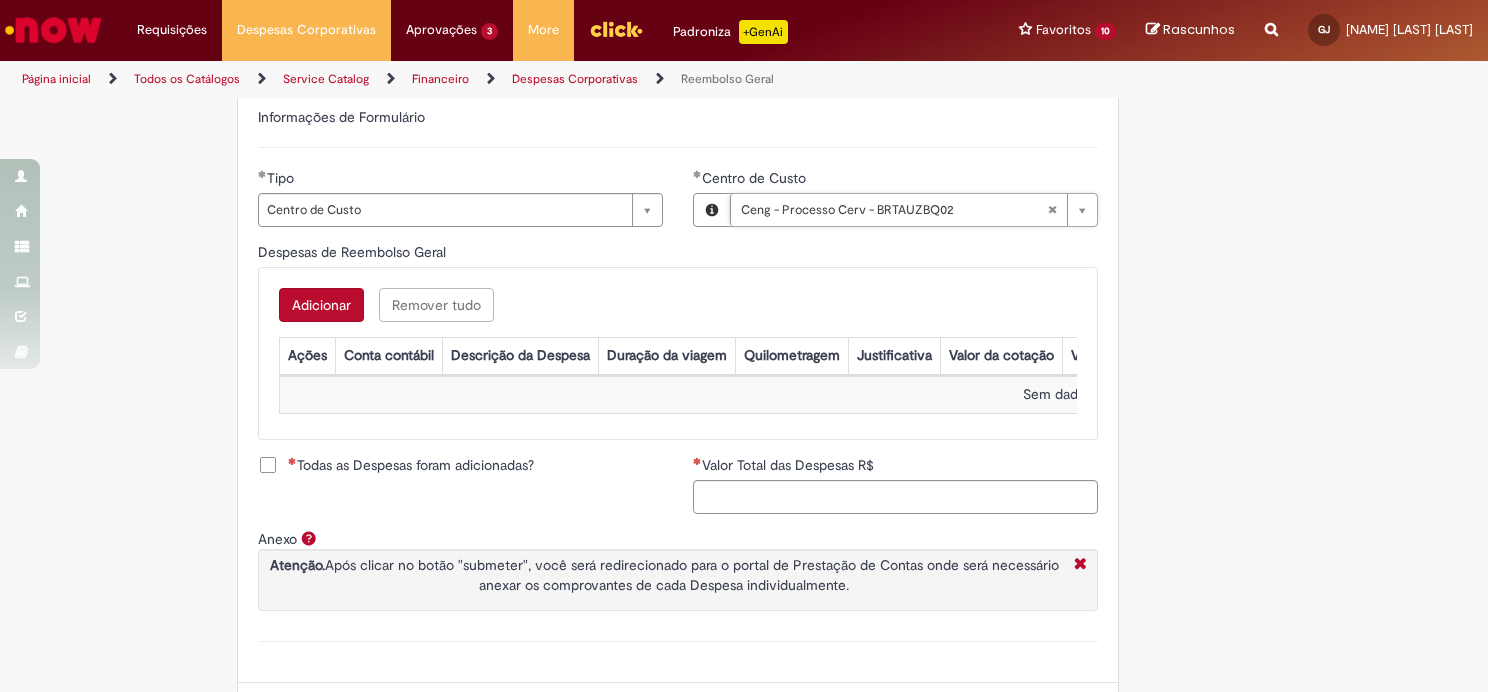 click on "Todas as Despesas foram adicionadas?" at bounding box center [411, 465] 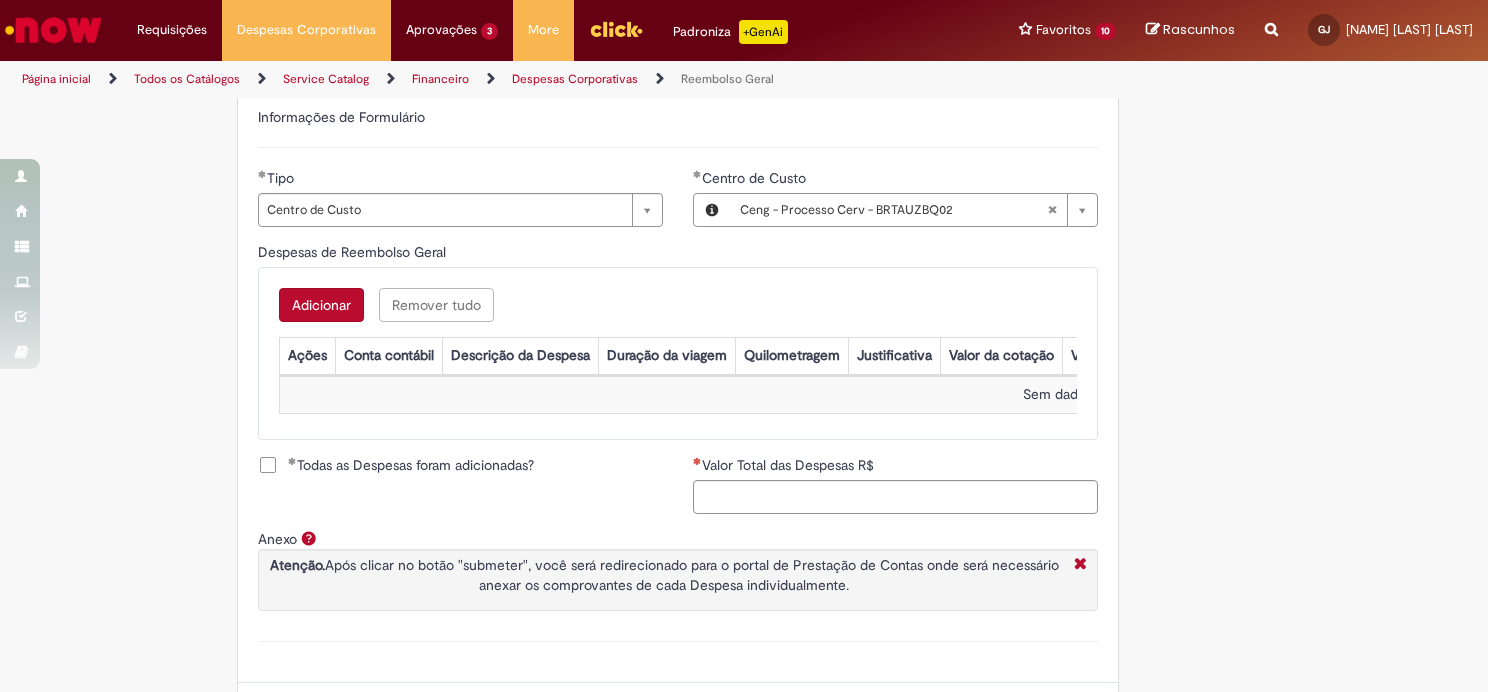 click on "Adicionar" at bounding box center (321, 305) 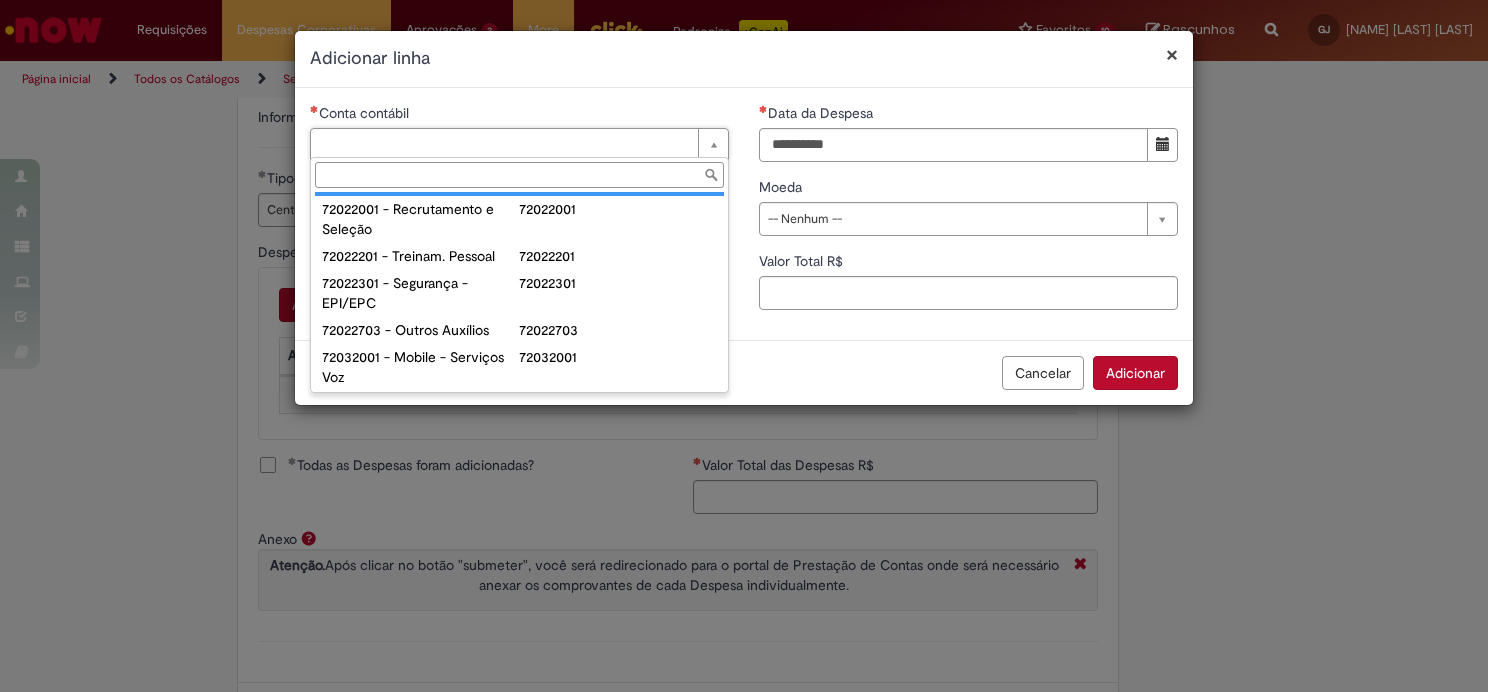 scroll, scrollTop: 200, scrollLeft: 0, axis: vertical 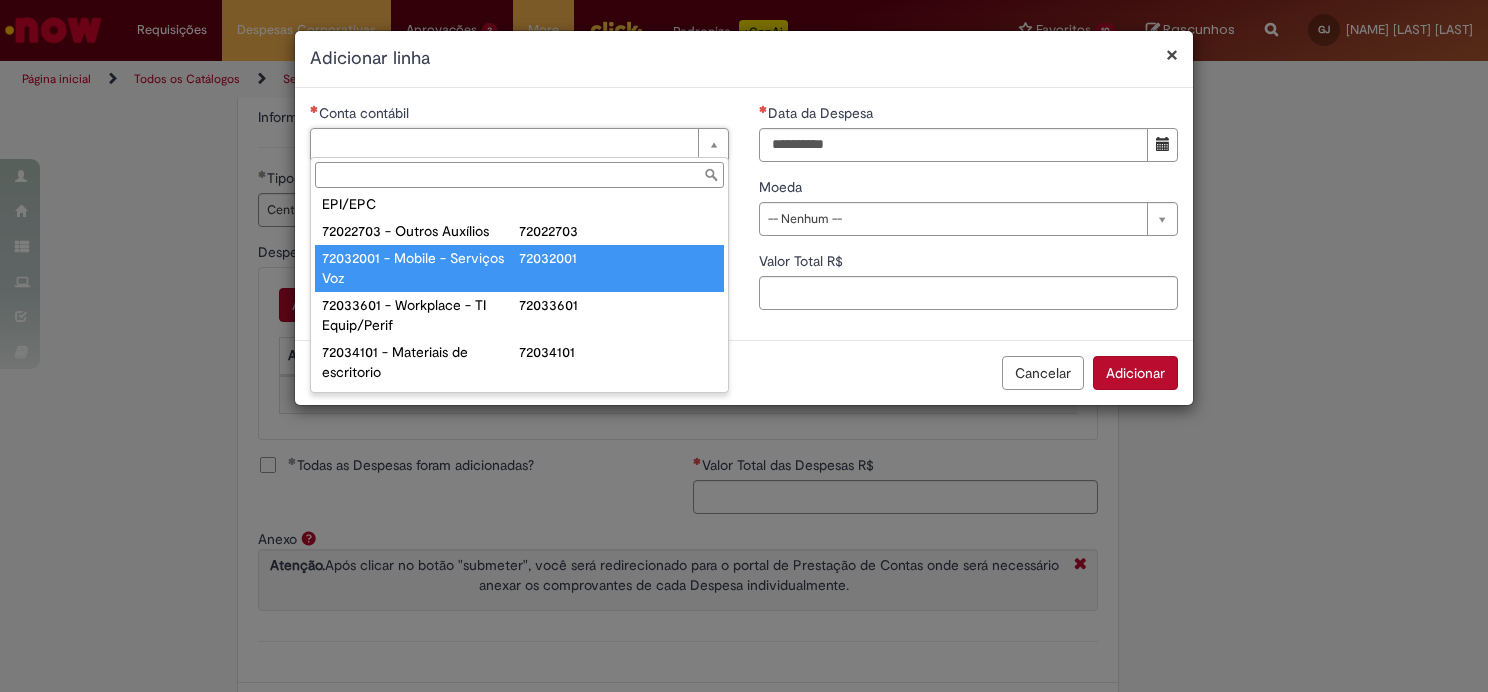 type on "**********" 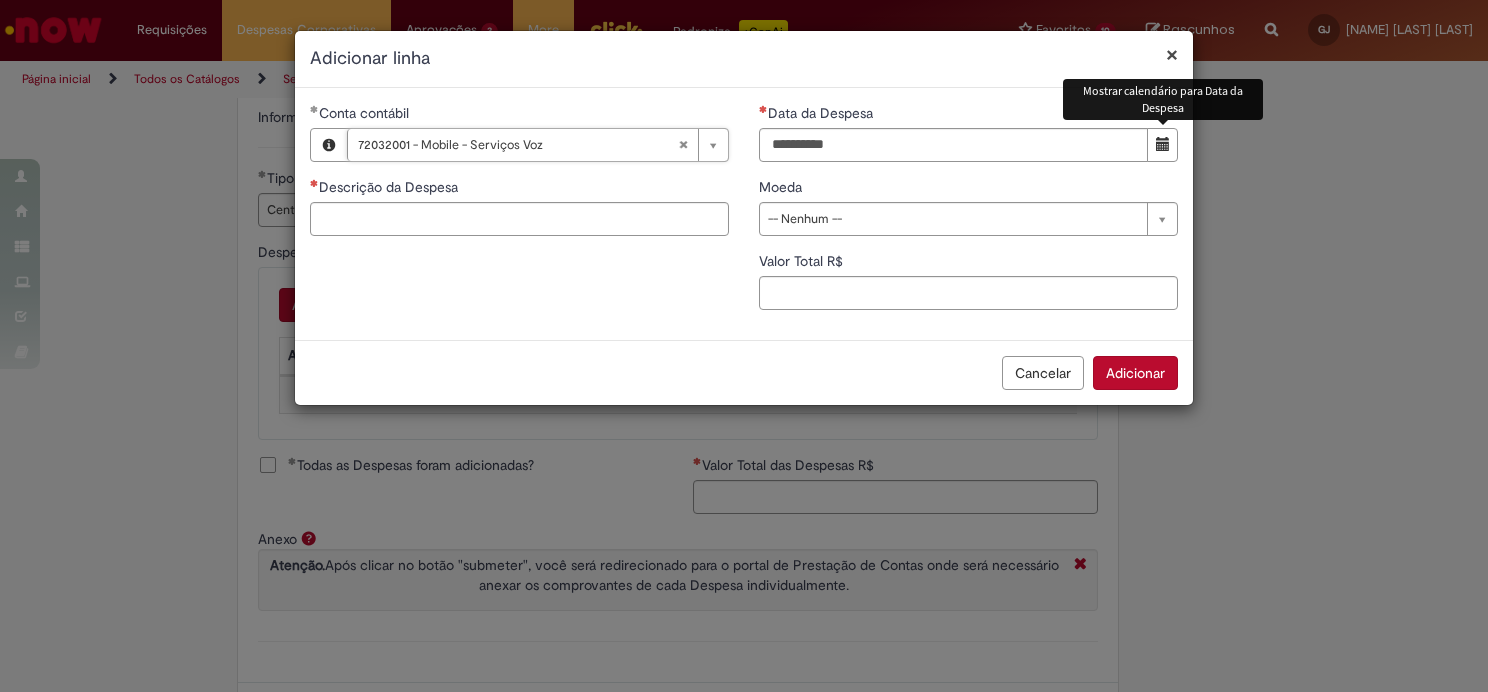 click at bounding box center (1163, 144) 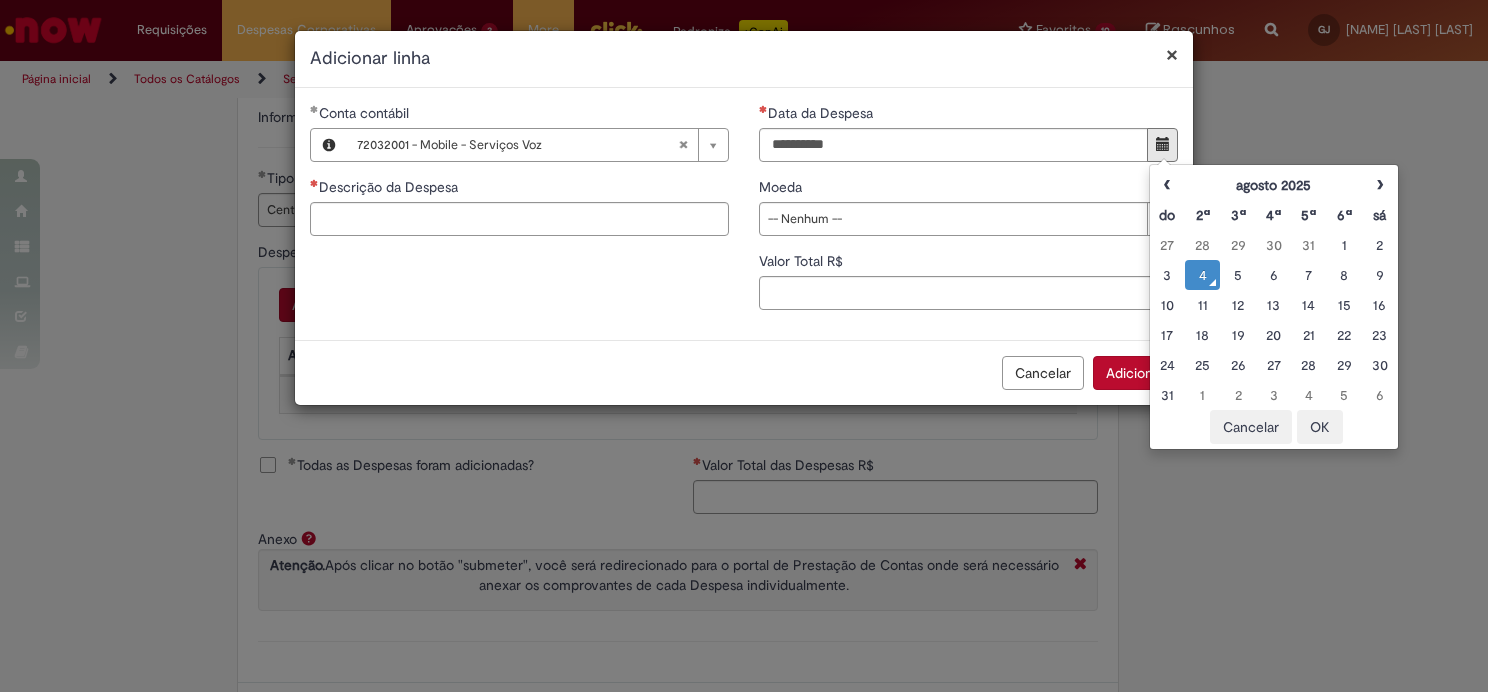 click on "4" at bounding box center [1202, 275] 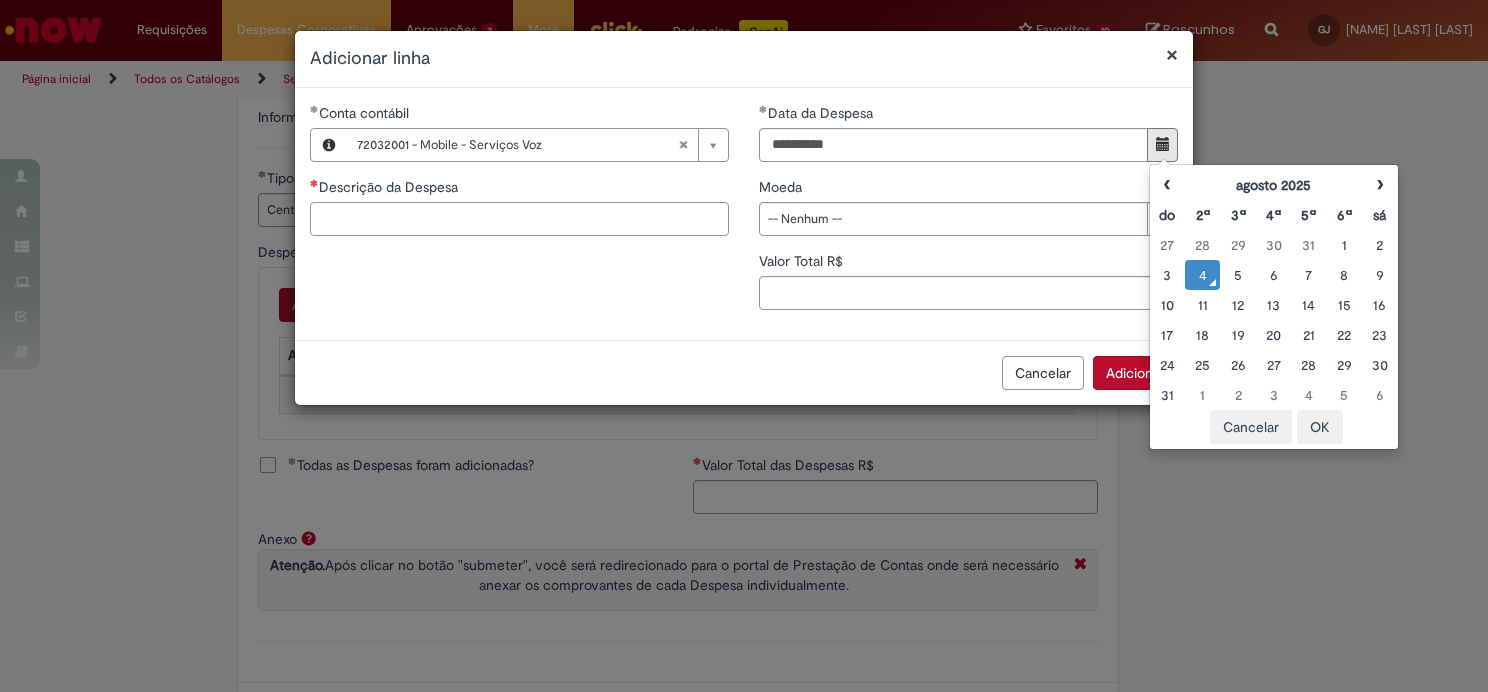 click on "Descrição da Despesa" at bounding box center [519, 219] 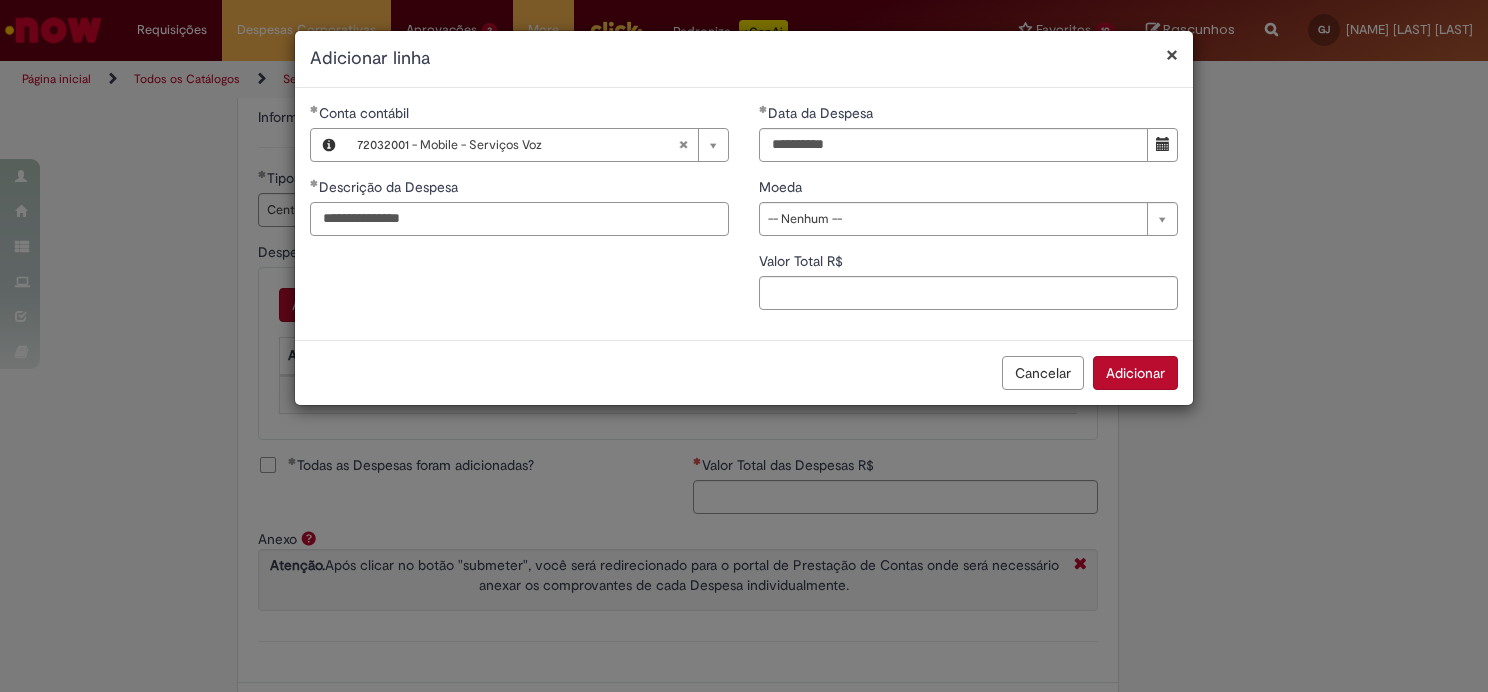 type on "**********" 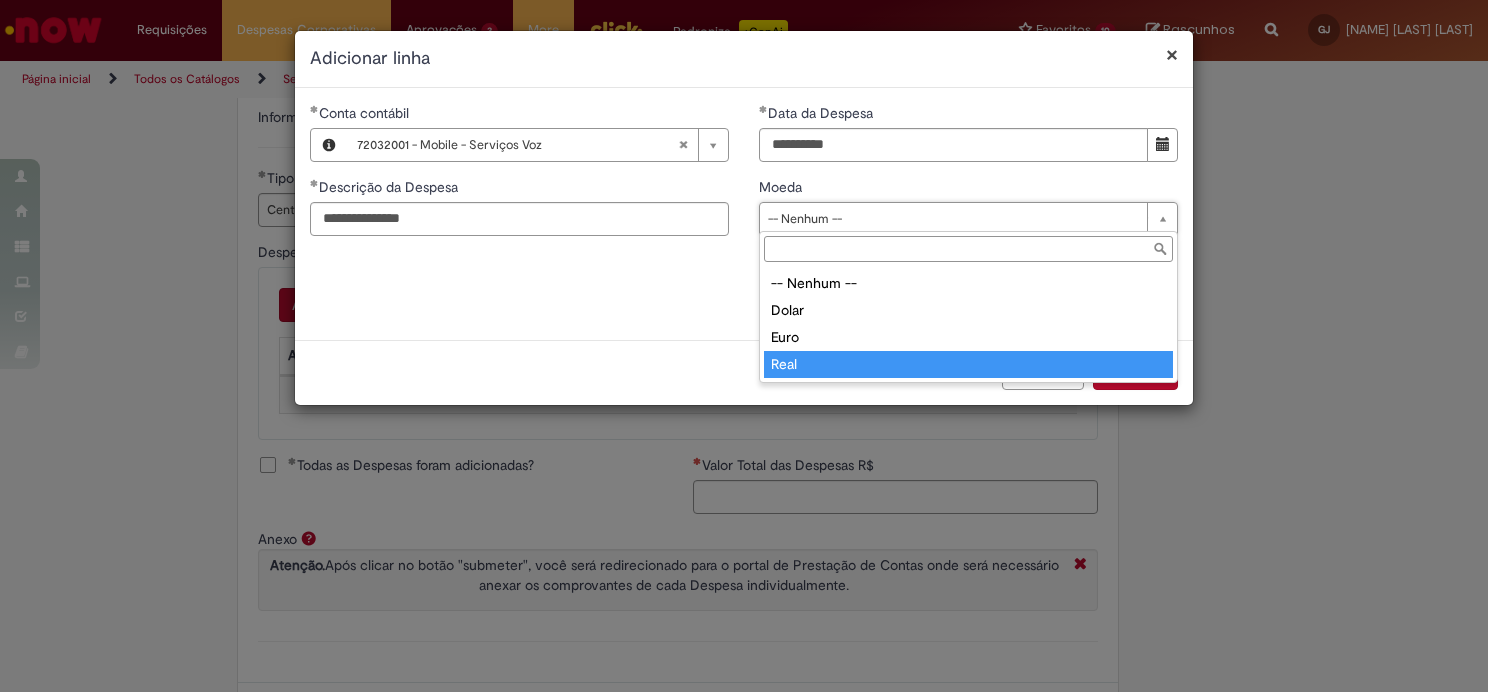 type on "****" 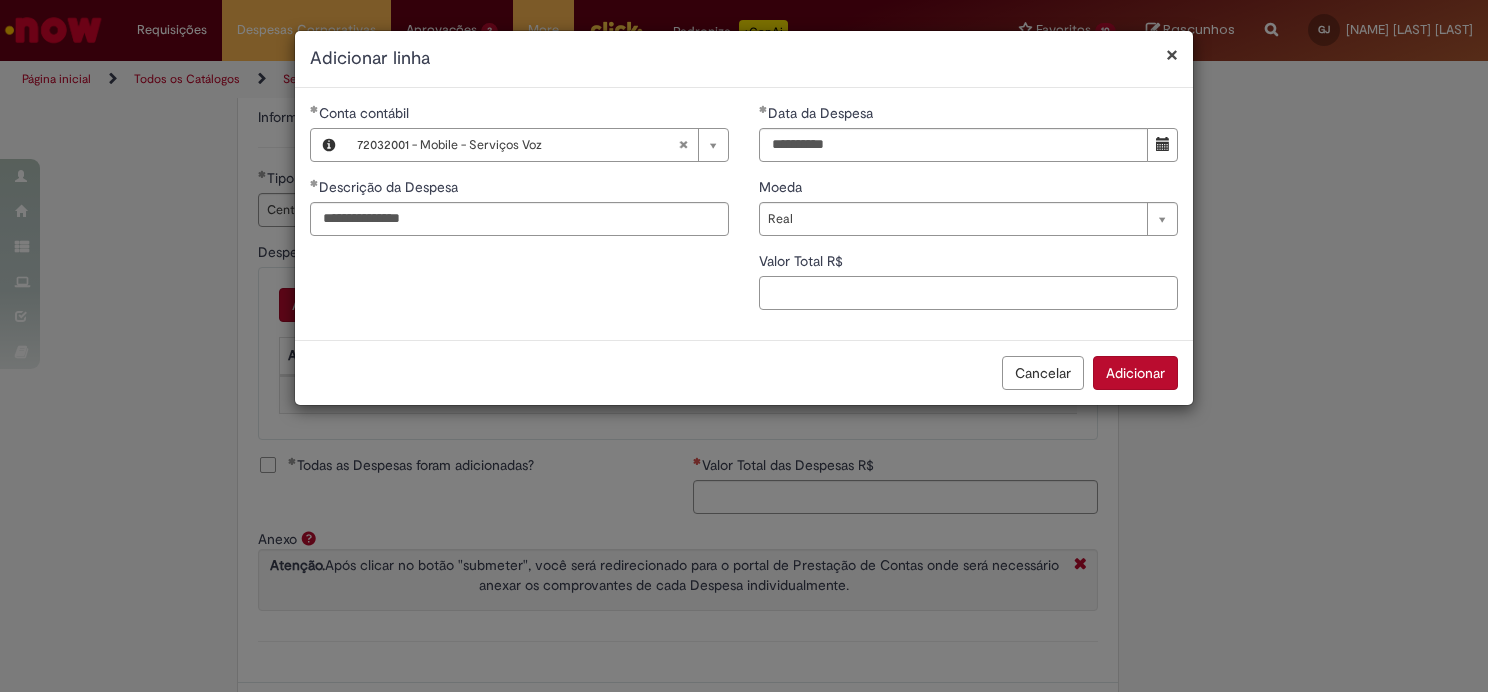 click on "Valor Total R$" at bounding box center [968, 293] 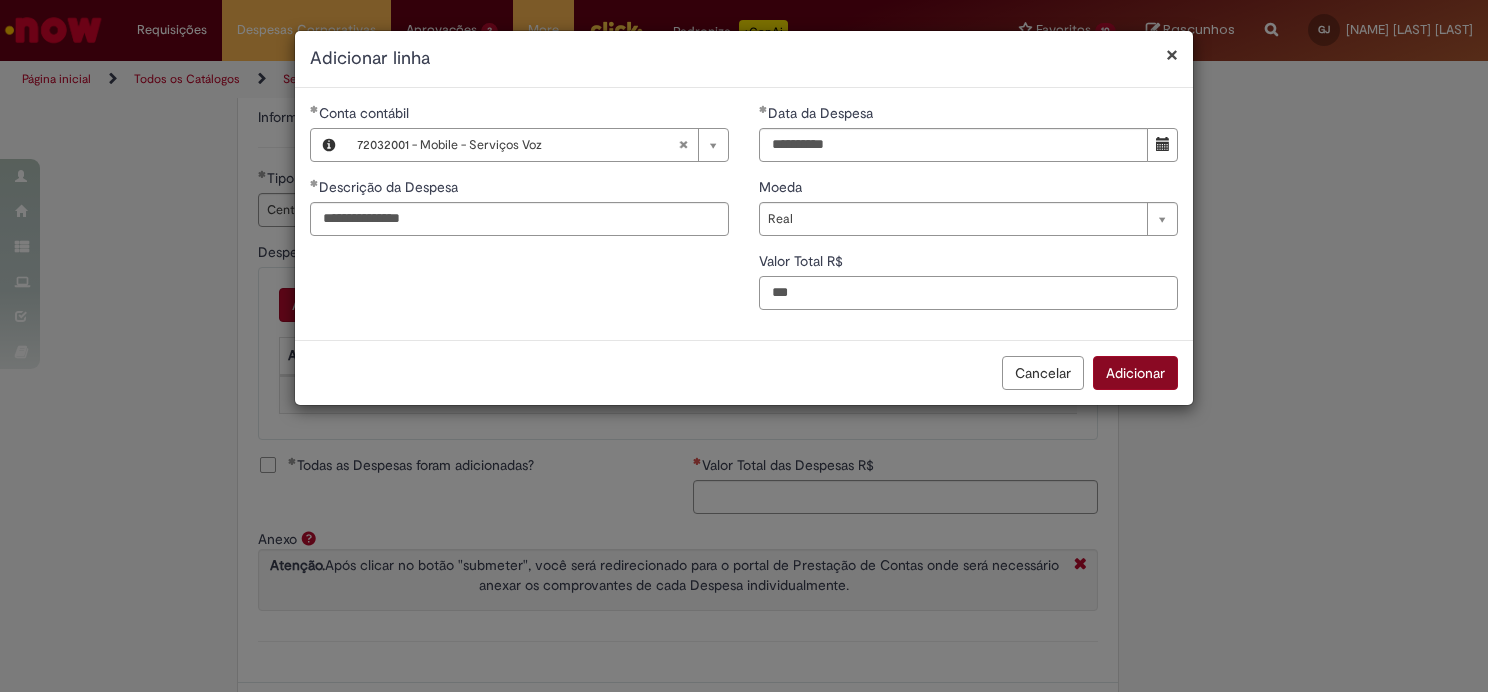type on "***" 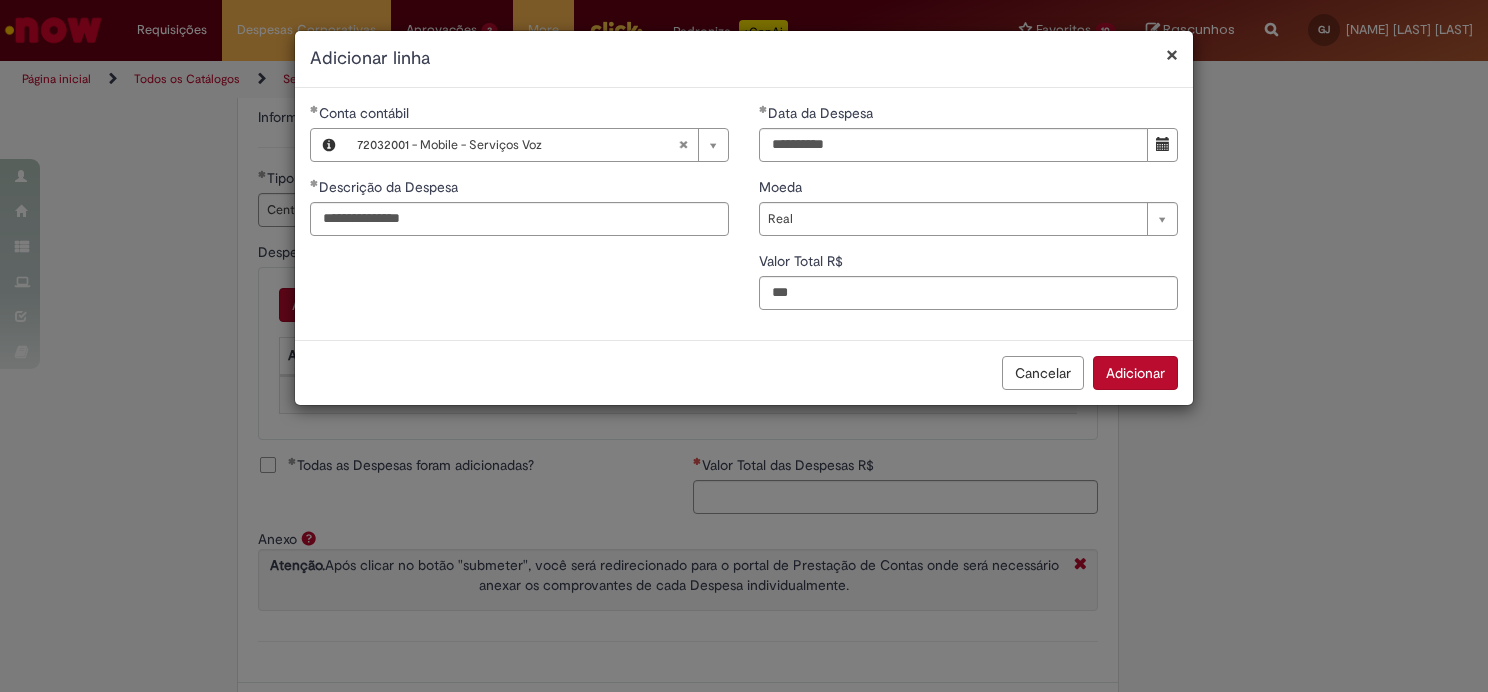 click on "Adicionar" at bounding box center [1135, 373] 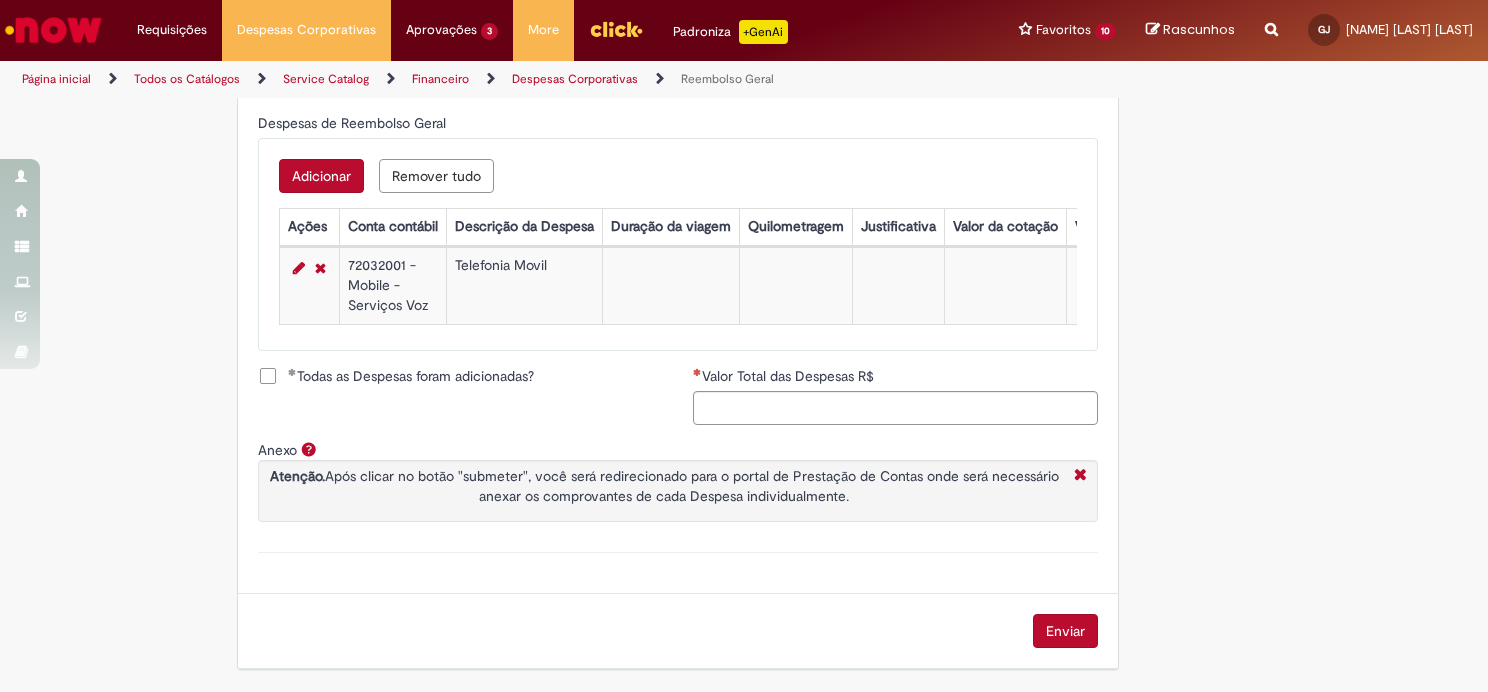 scroll, scrollTop: 839, scrollLeft: 0, axis: vertical 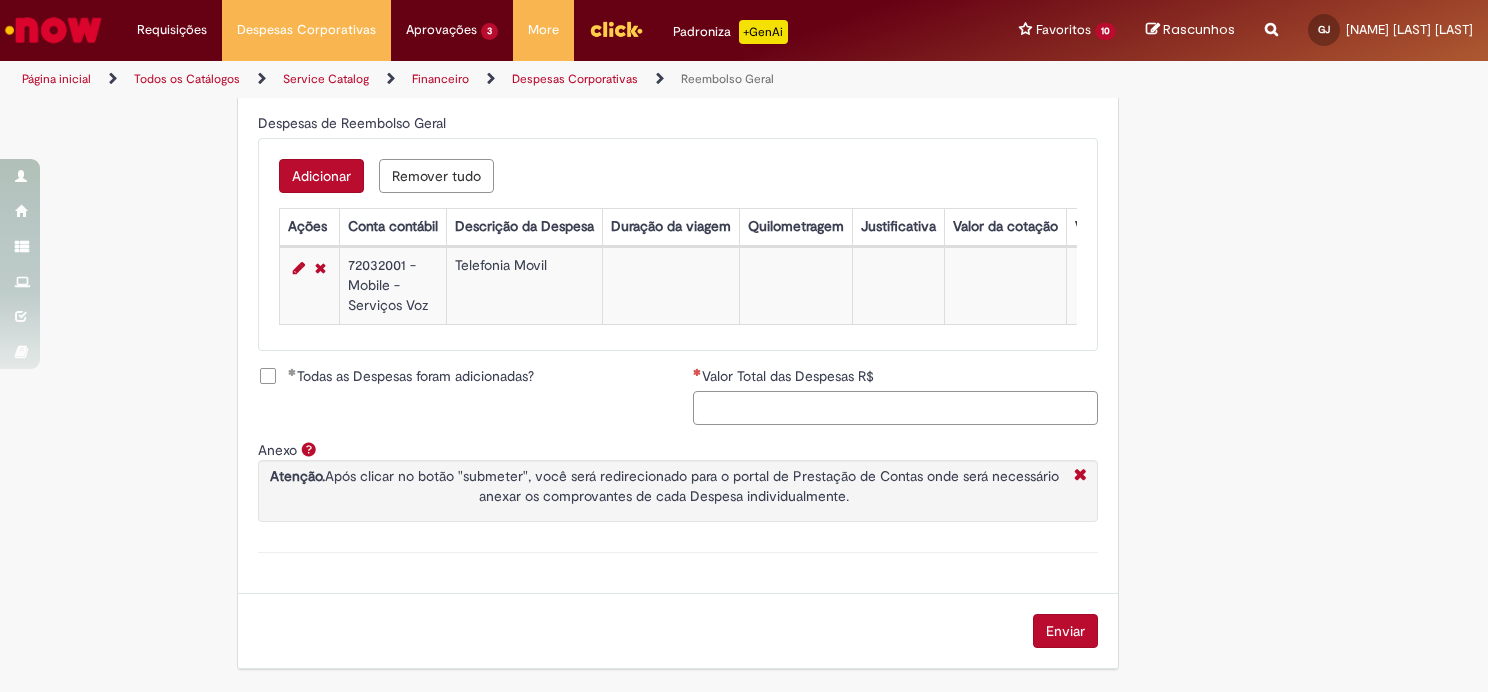 click on "Valor Total das Despesas R$" at bounding box center (895, 408) 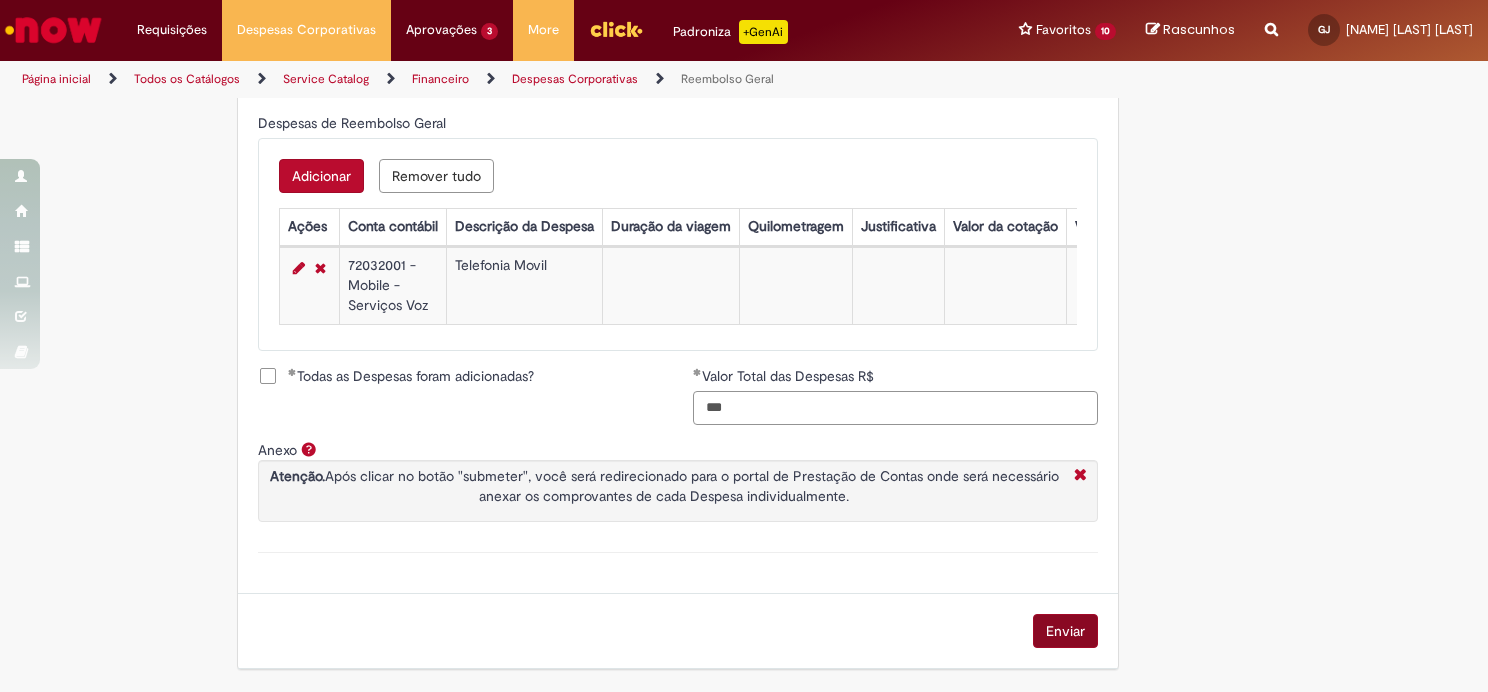 type on "***" 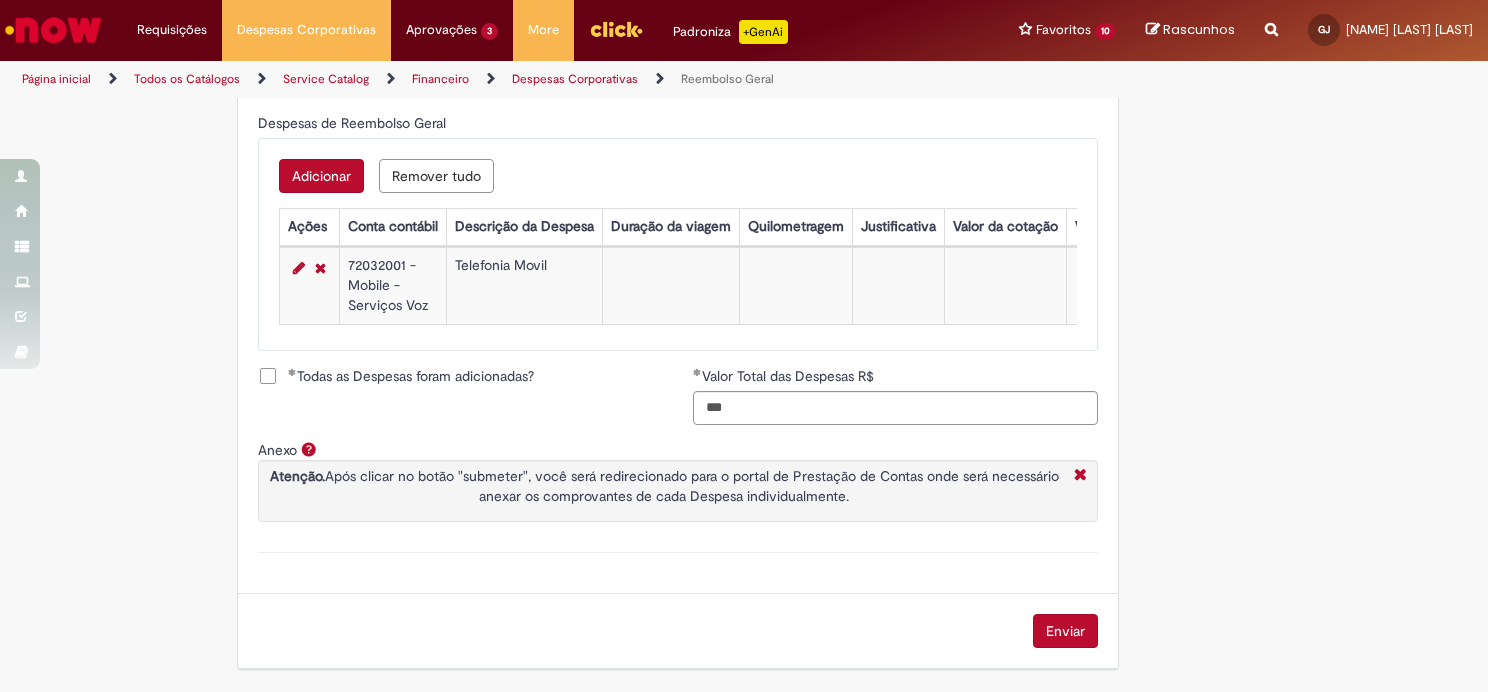 click on "Enviar" at bounding box center (1065, 631) 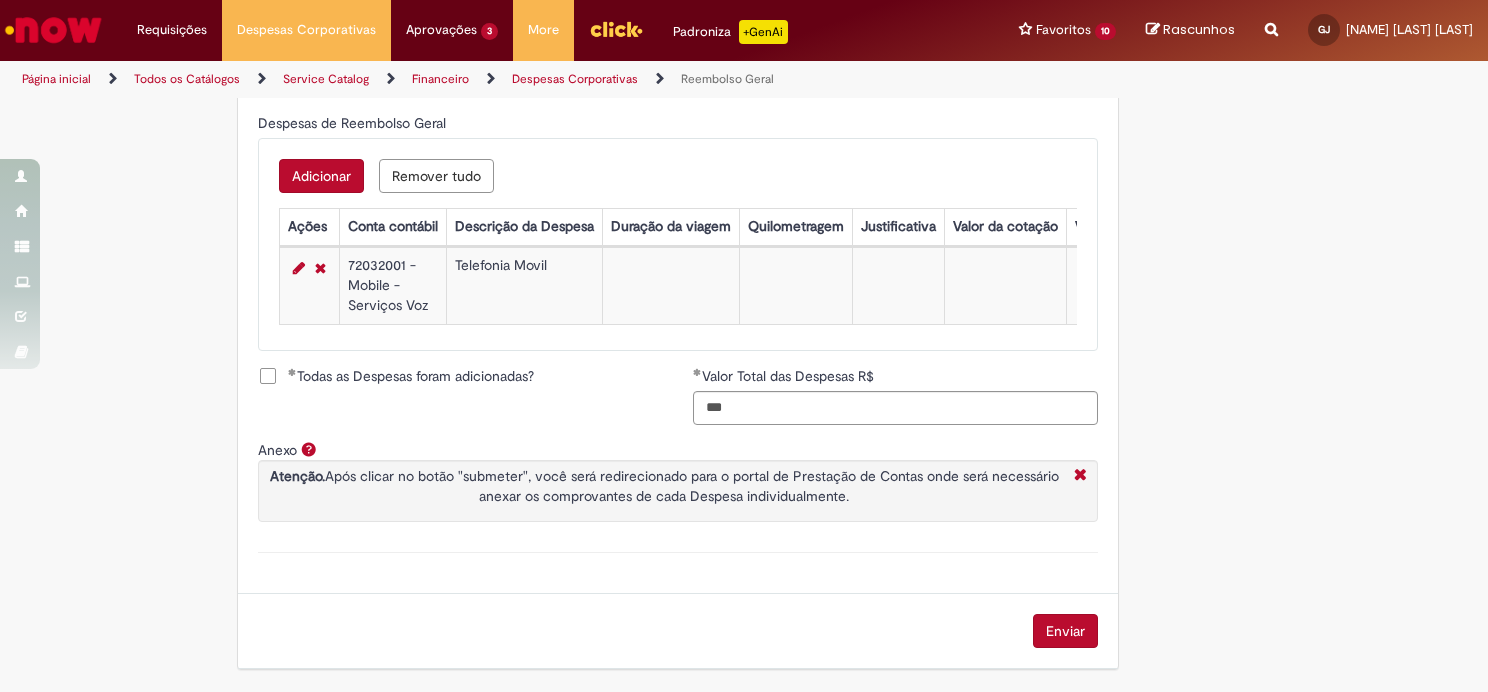 click on "Telefonia Movil" at bounding box center [524, 285] 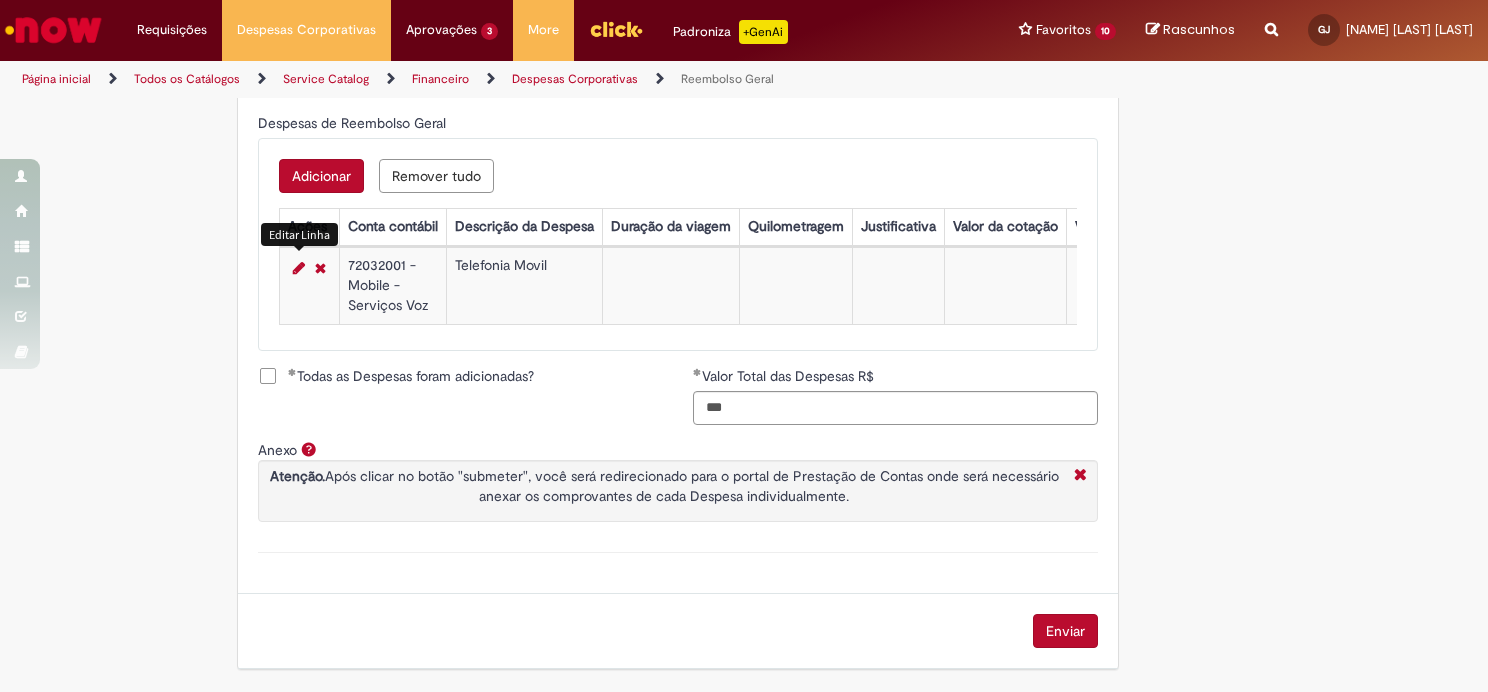 click at bounding box center [299, 268] 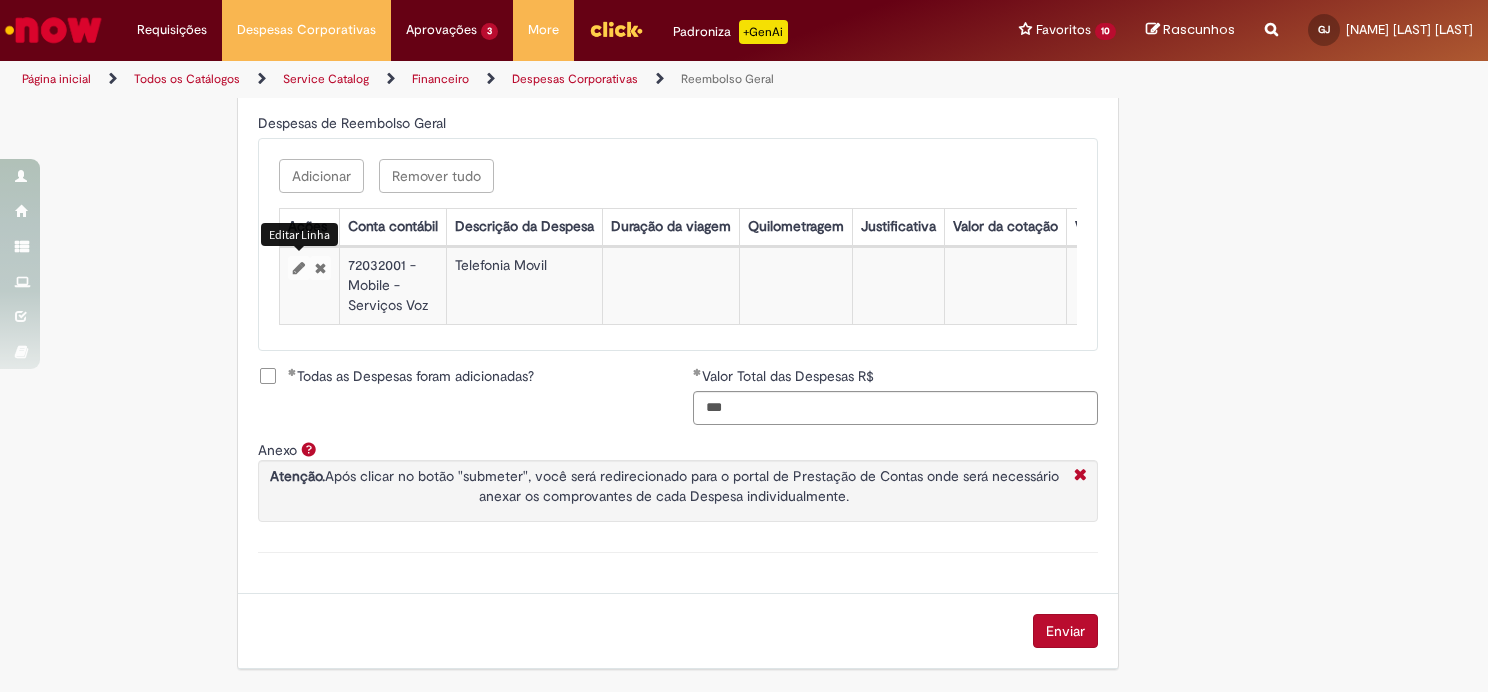 select on "****" 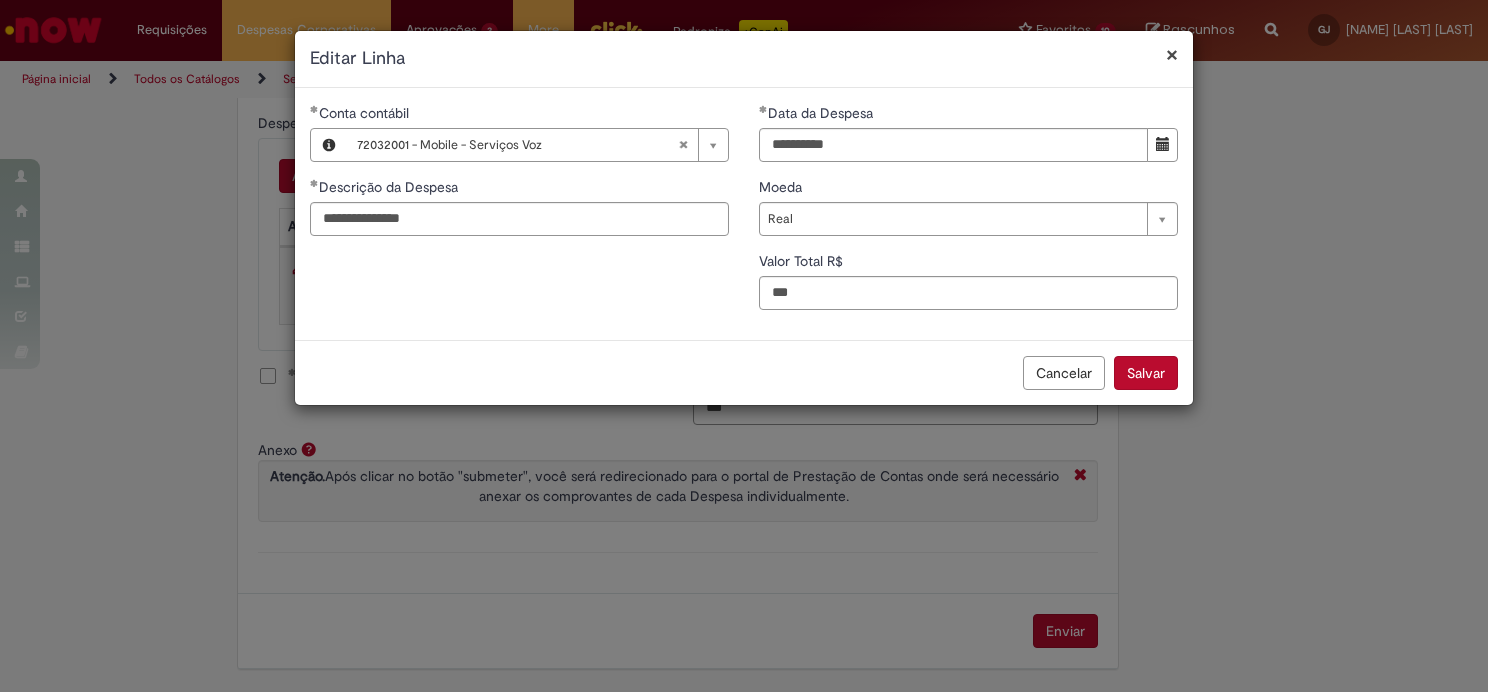 click on "Salvar" at bounding box center [1146, 373] 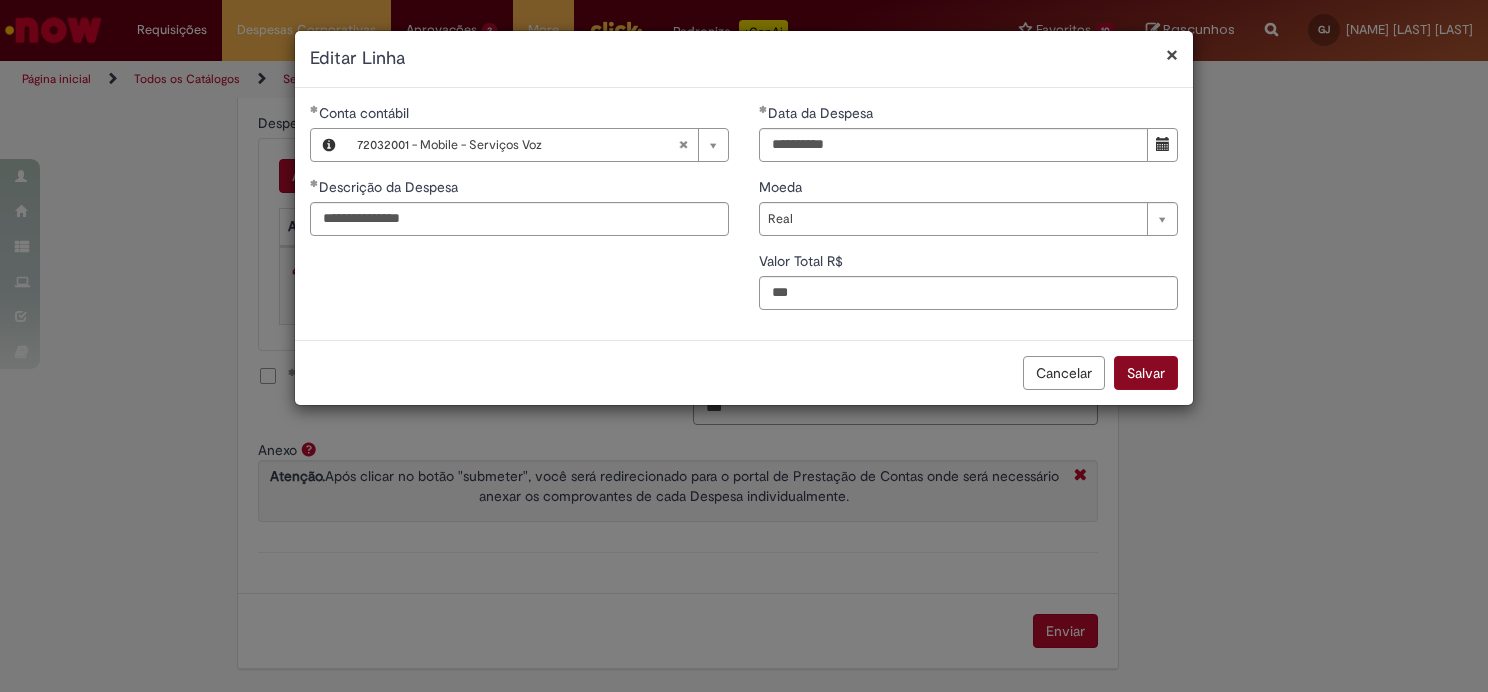 scroll, scrollTop: 839, scrollLeft: 0, axis: vertical 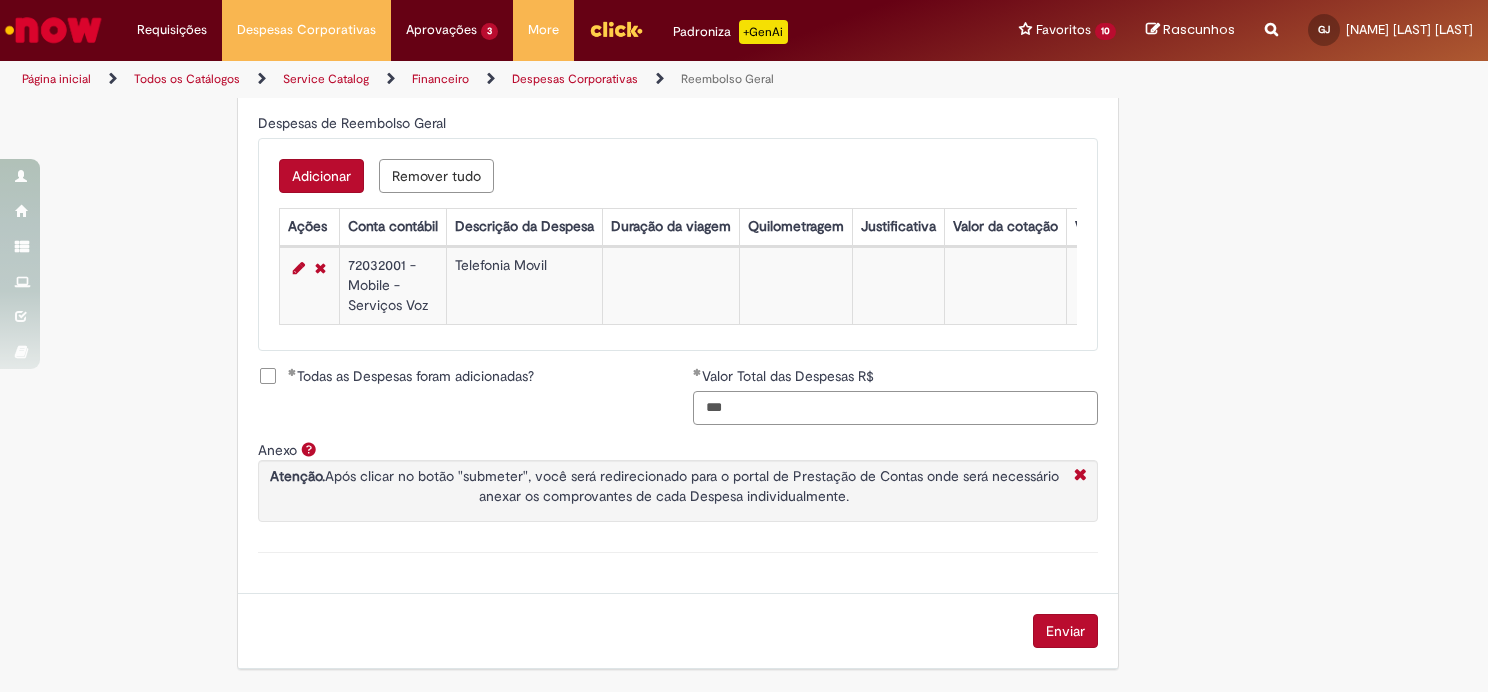 drag, startPoint x: 776, startPoint y: 407, endPoint x: 662, endPoint y: 407, distance: 114 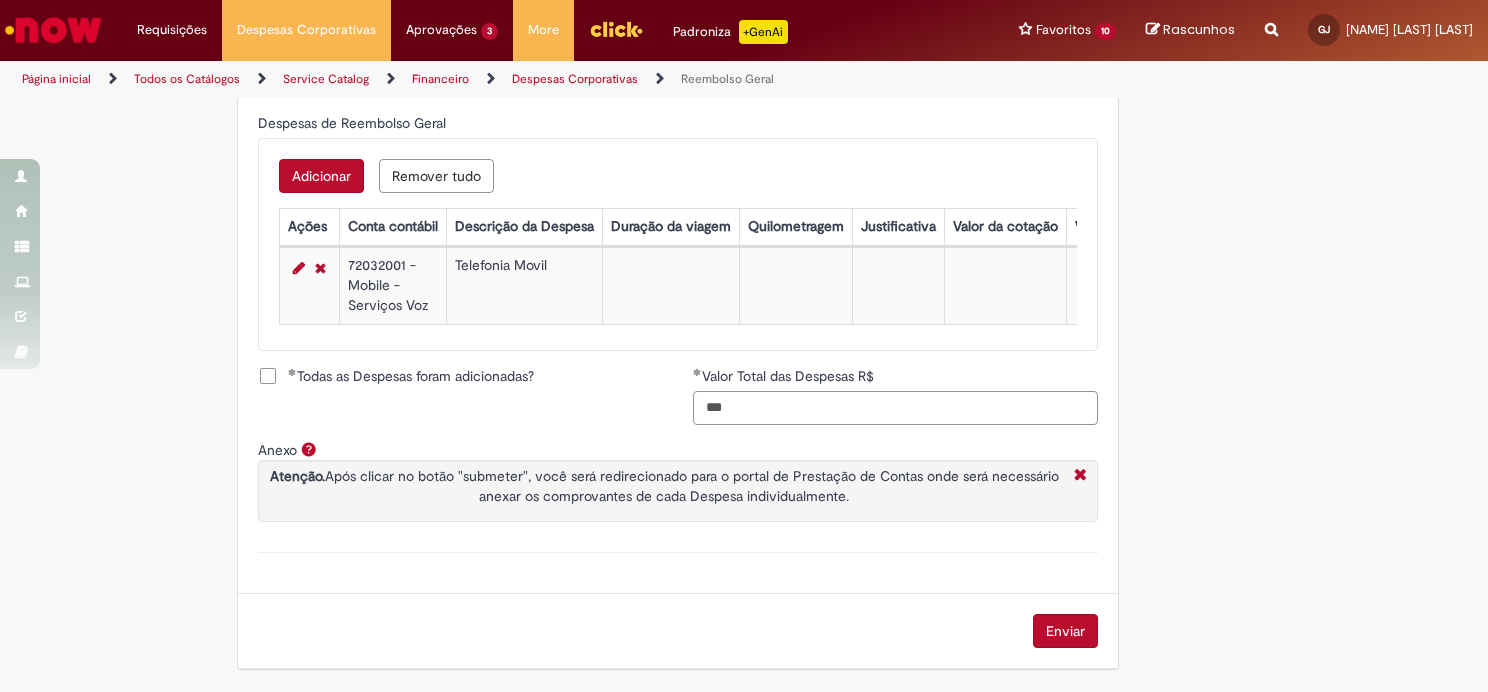 click on "Todas as Despesas foram adicionadas? Valor Total das Despesas R$ ***" at bounding box center (678, 403) 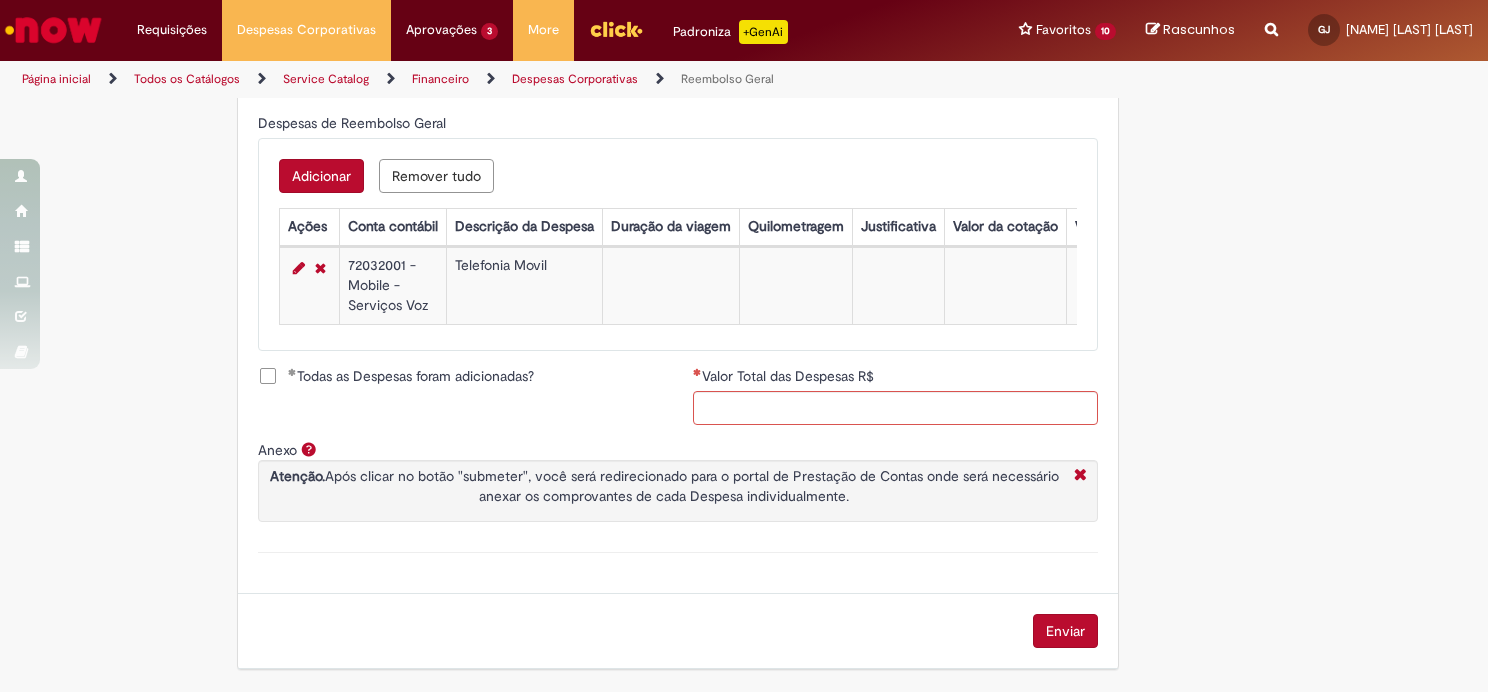 click on "Enviar" at bounding box center (1065, 631) 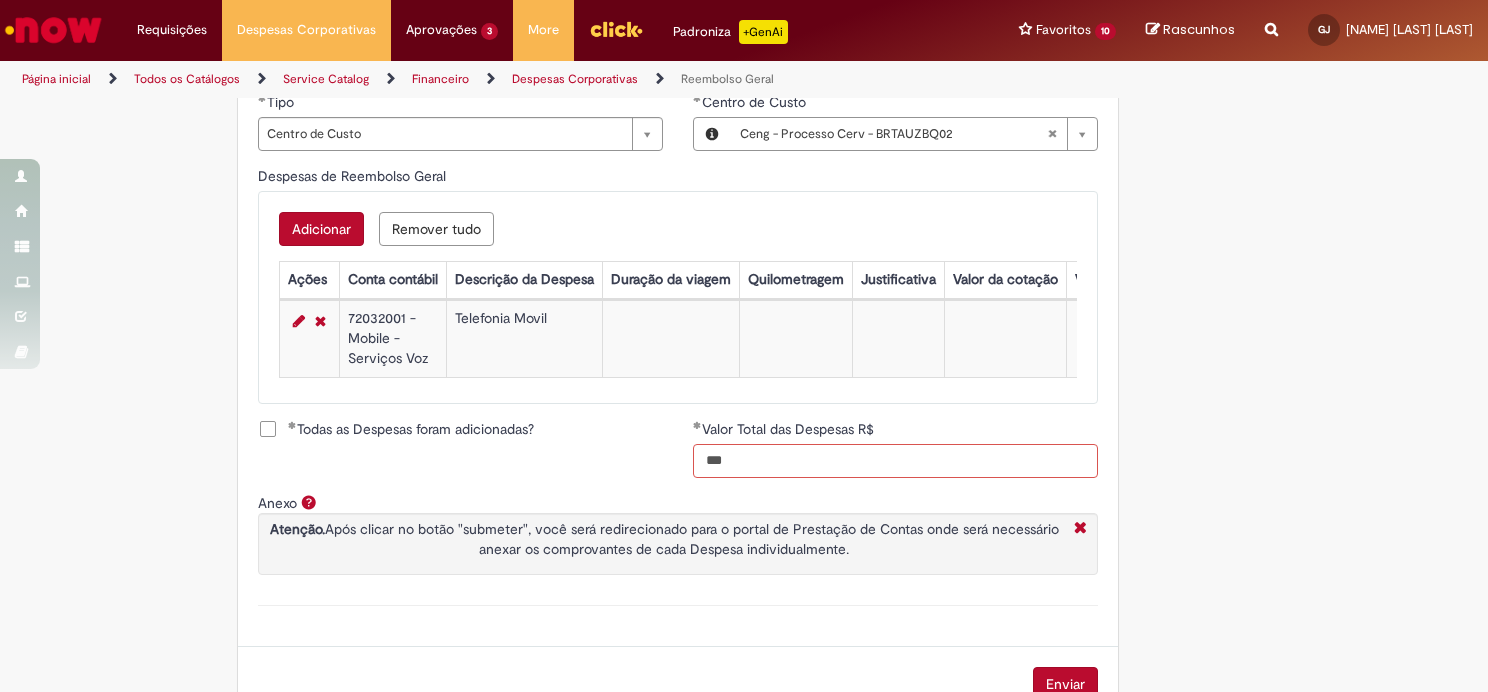 scroll, scrollTop: 839, scrollLeft: 0, axis: vertical 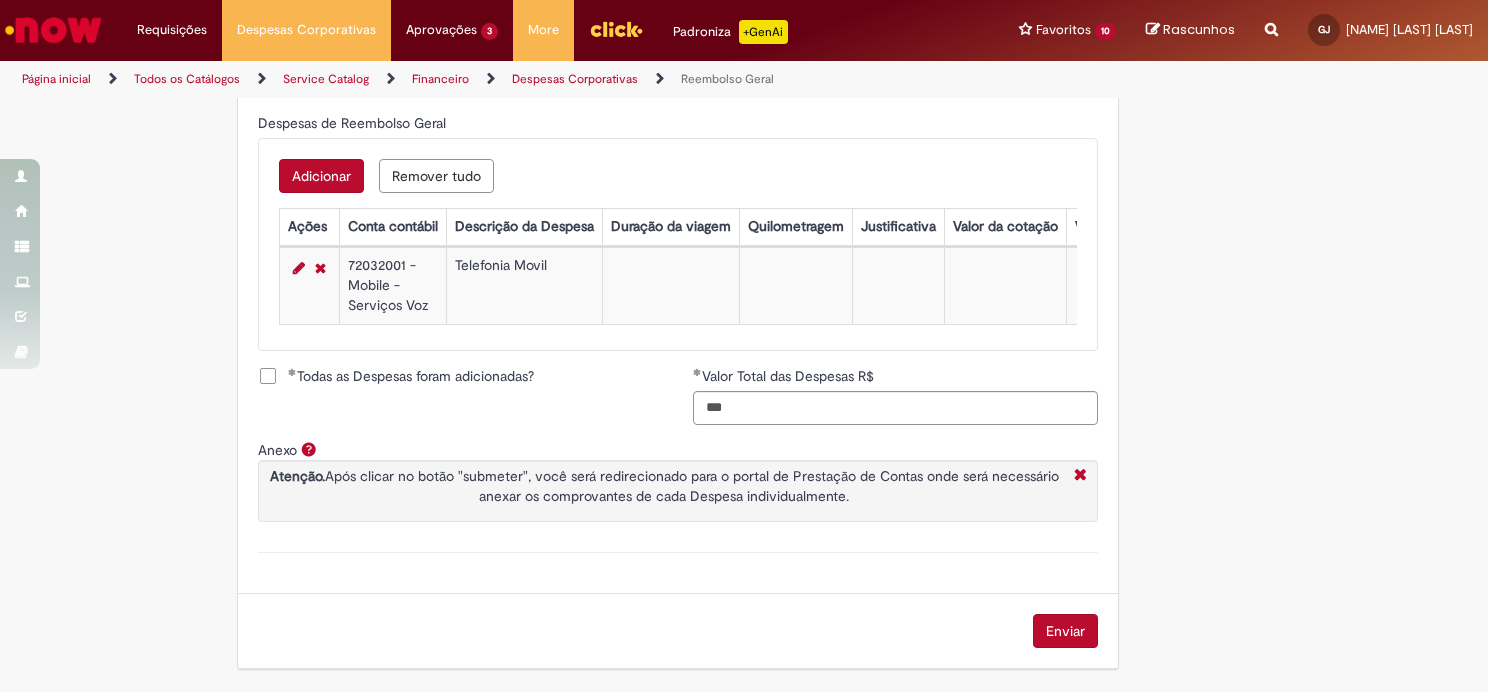 click on "Enviar" at bounding box center (1065, 631) 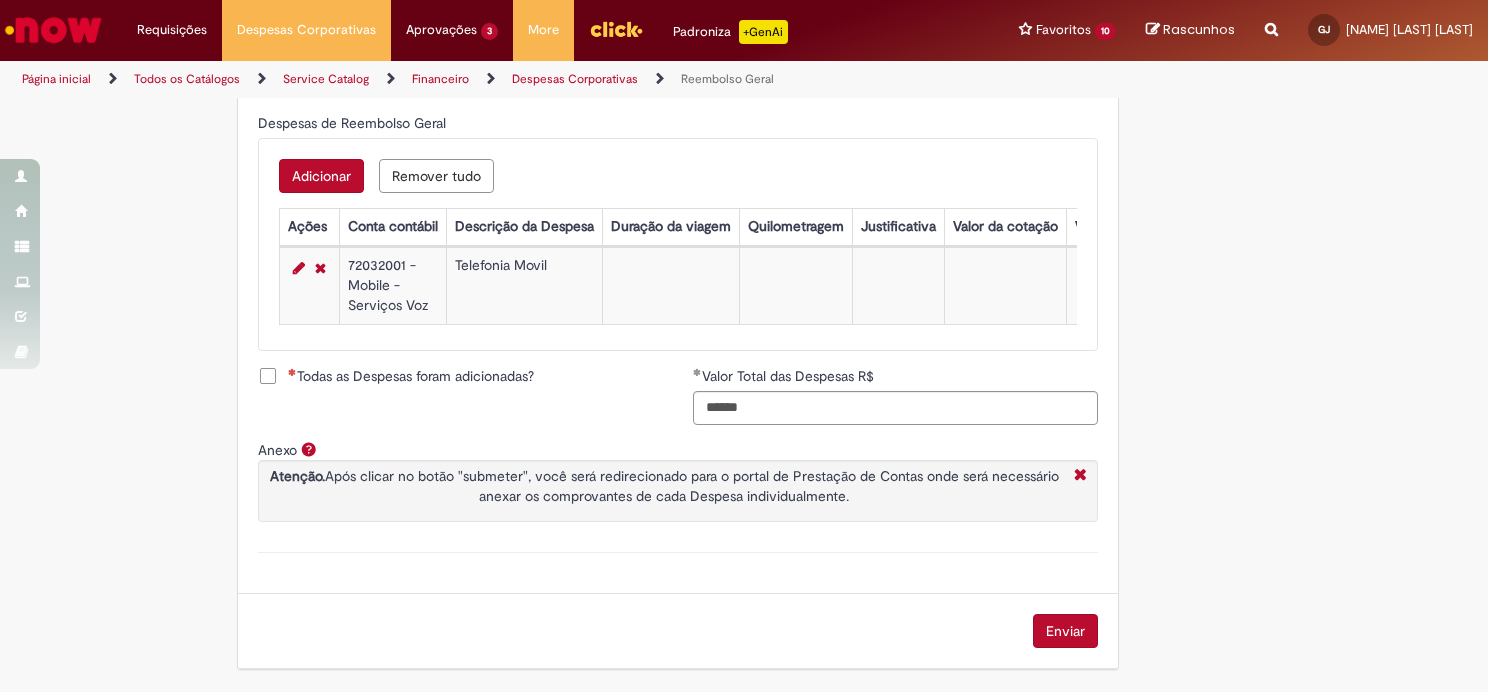 click on "Enviar" at bounding box center (1065, 631) 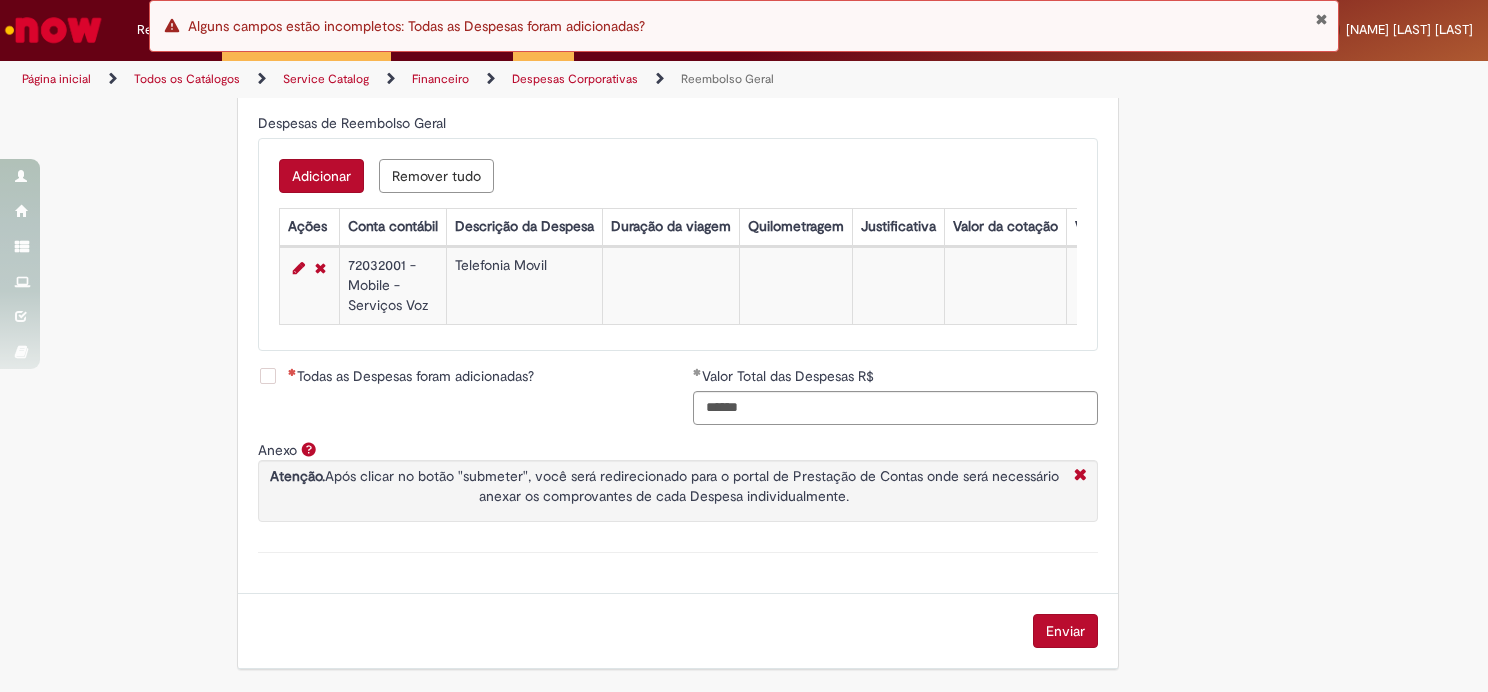 click on "Todas as Despesas foram adicionadas?" at bounding box center [411, 376] 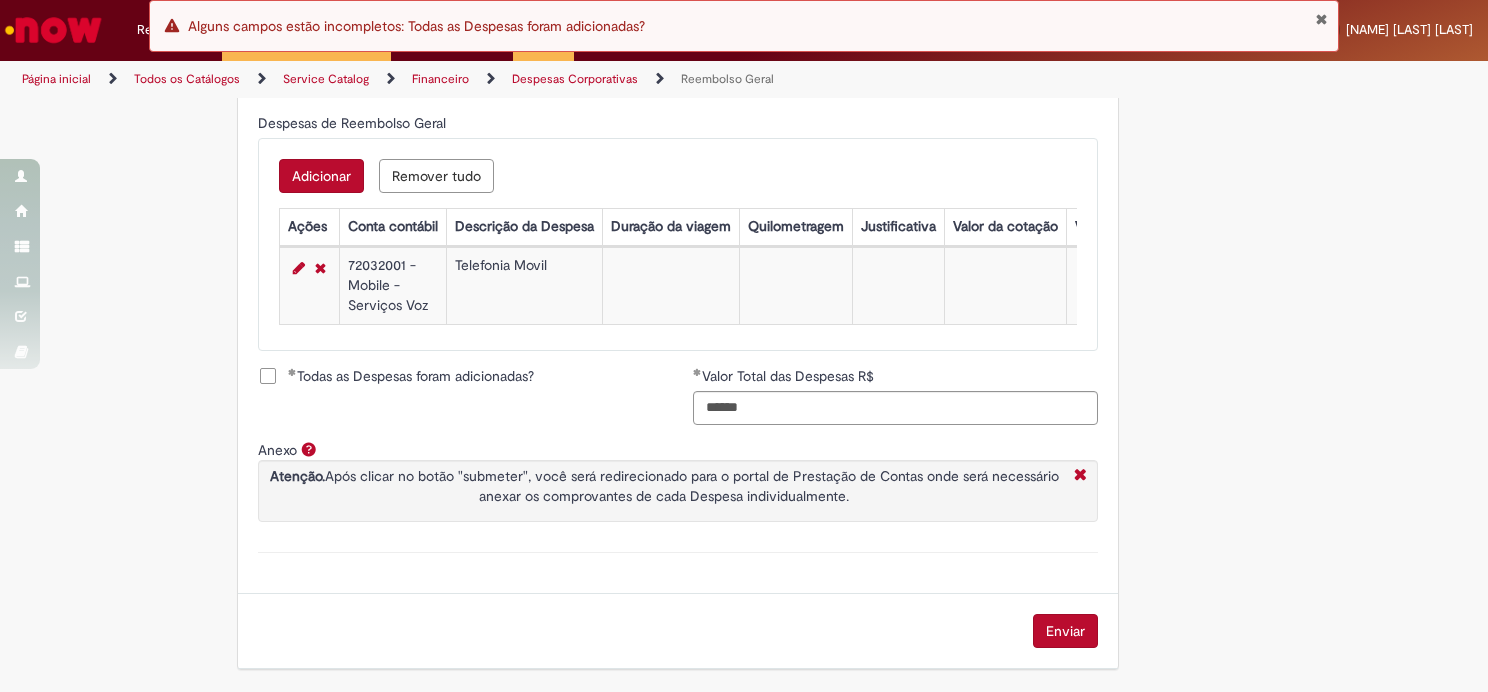 click on "Enviar" at bounding box center [1065, 631] 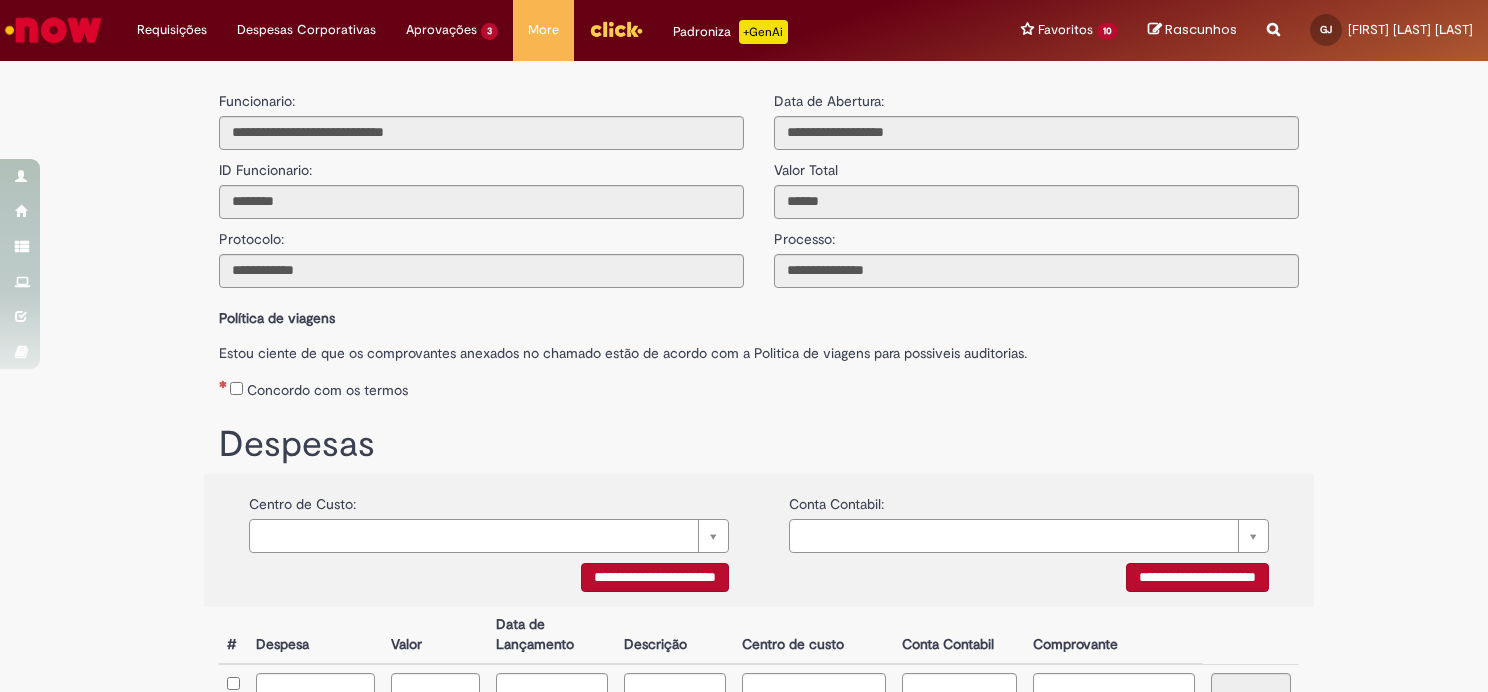 scroll, scrollTop: 0, scrollLeft: 0, axis: both 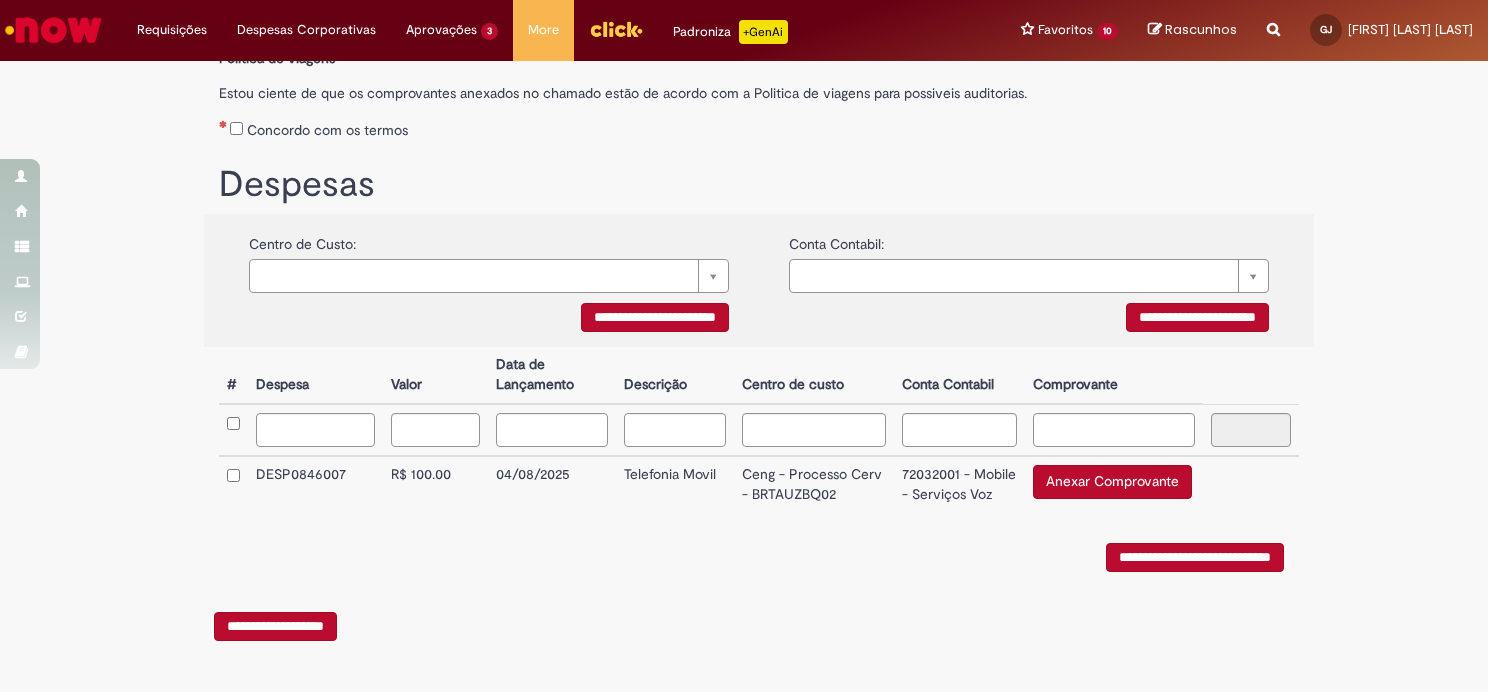 click on "Anexar Comprovante" at bounding box center [1112, 482] 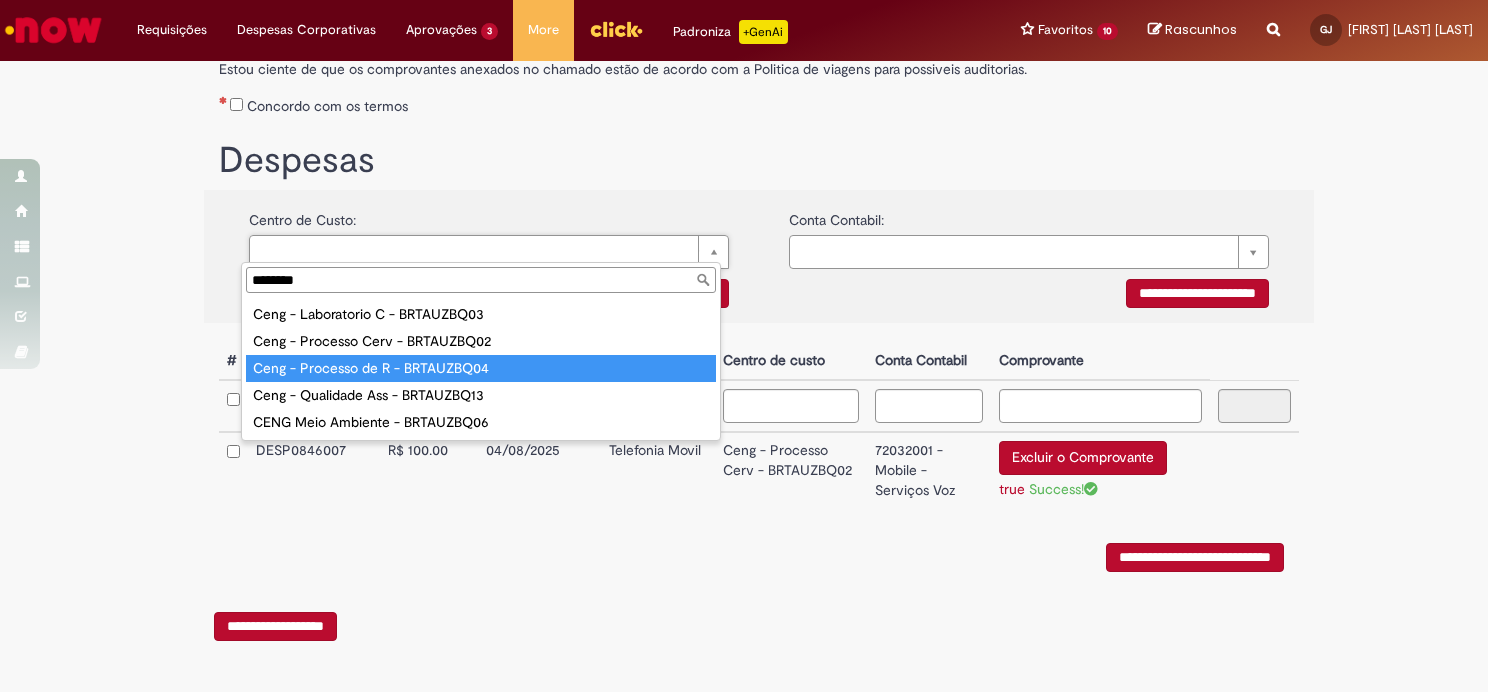 type on "********" 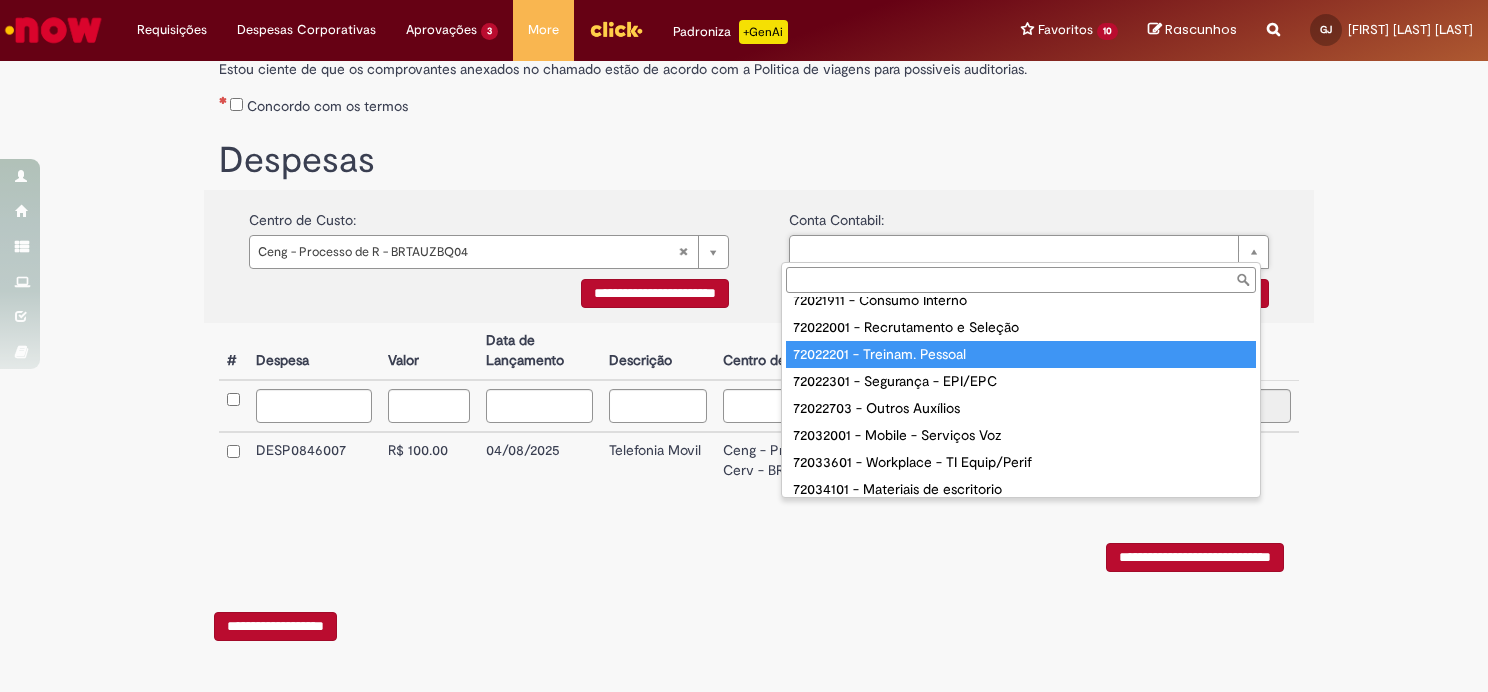 scroll, scrollTop: 100, scrollLeft: 0, axis: vertical 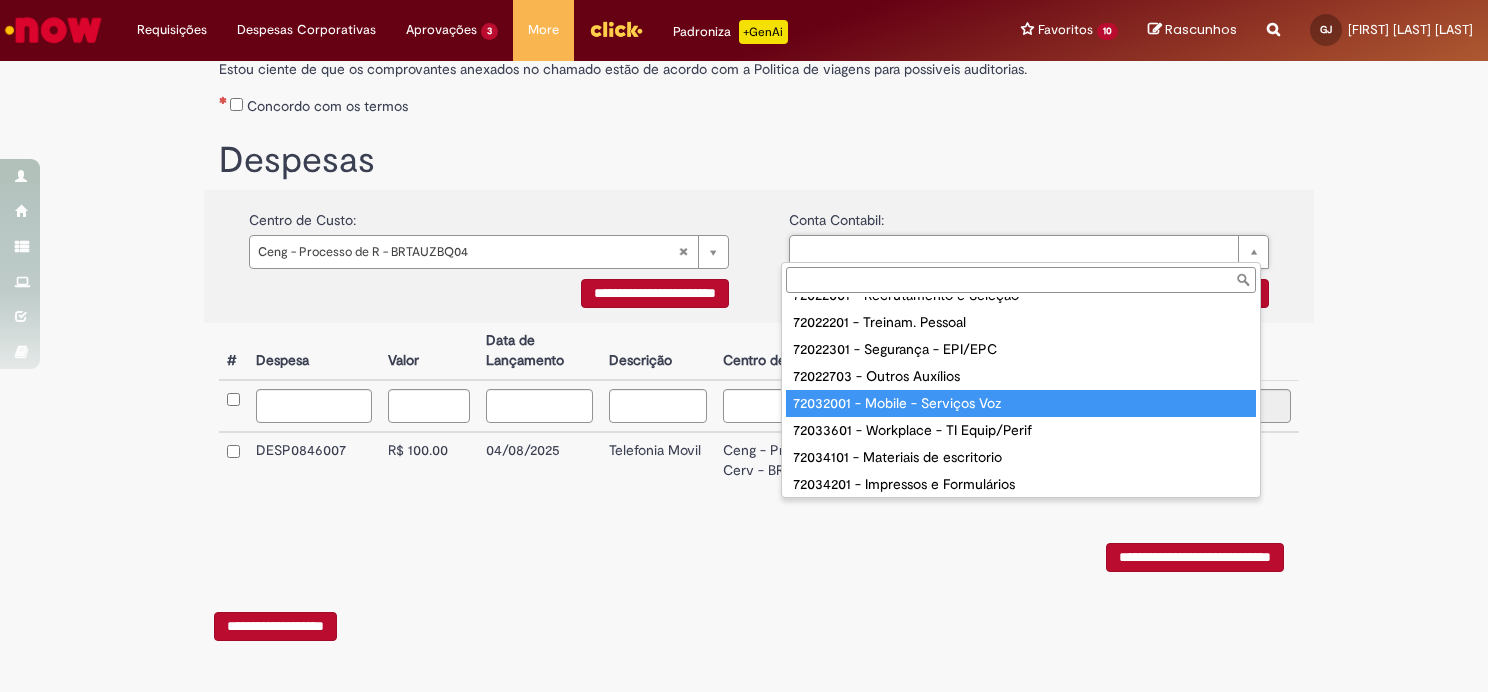type on "**********" 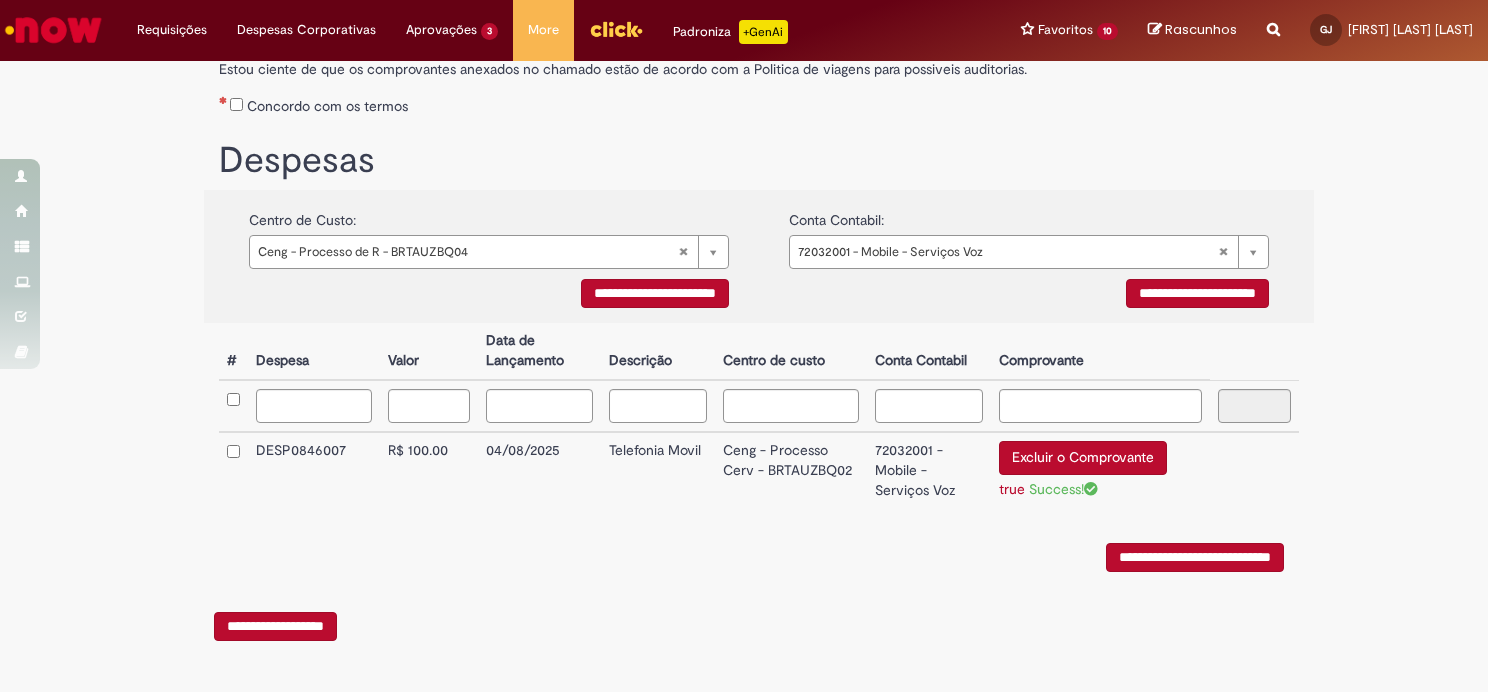 click on "**********" at bounding box center (655, 293) 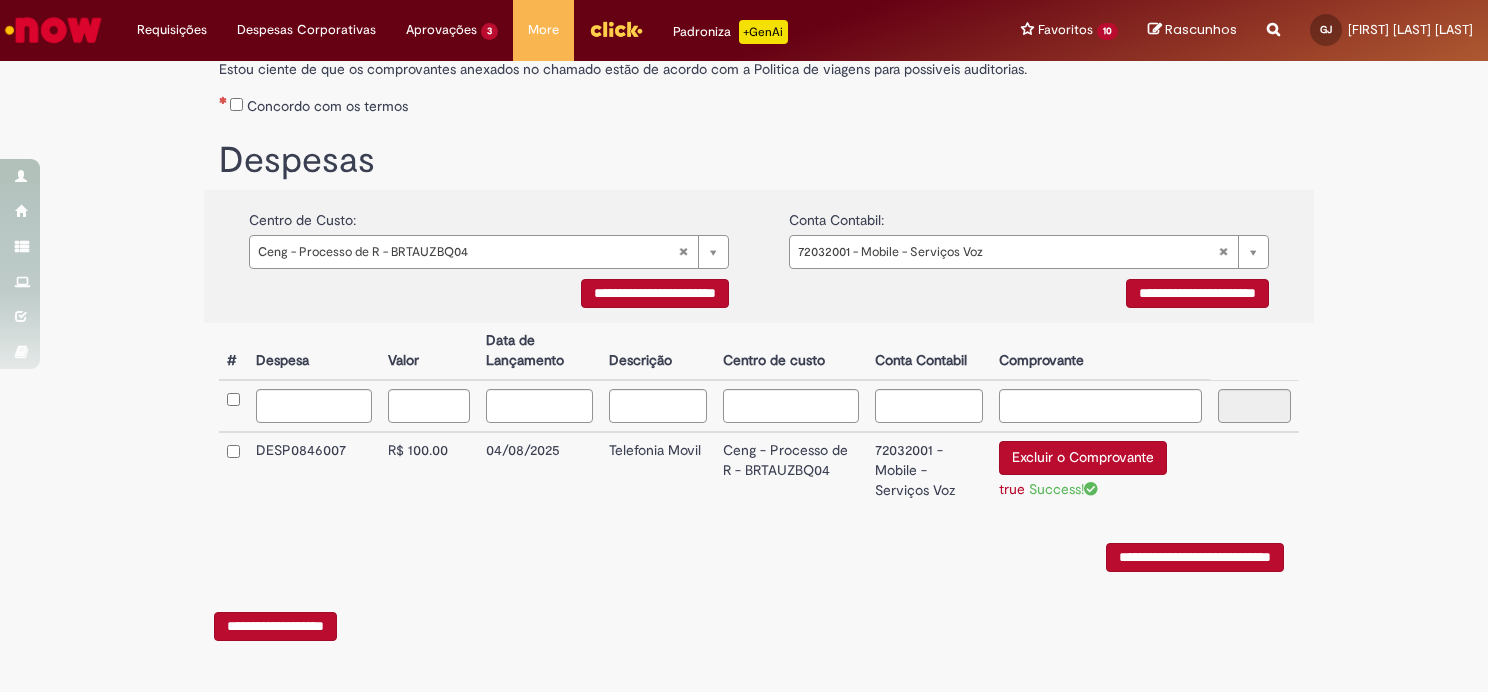 click on "**********" at bounding box center [1029, 296] 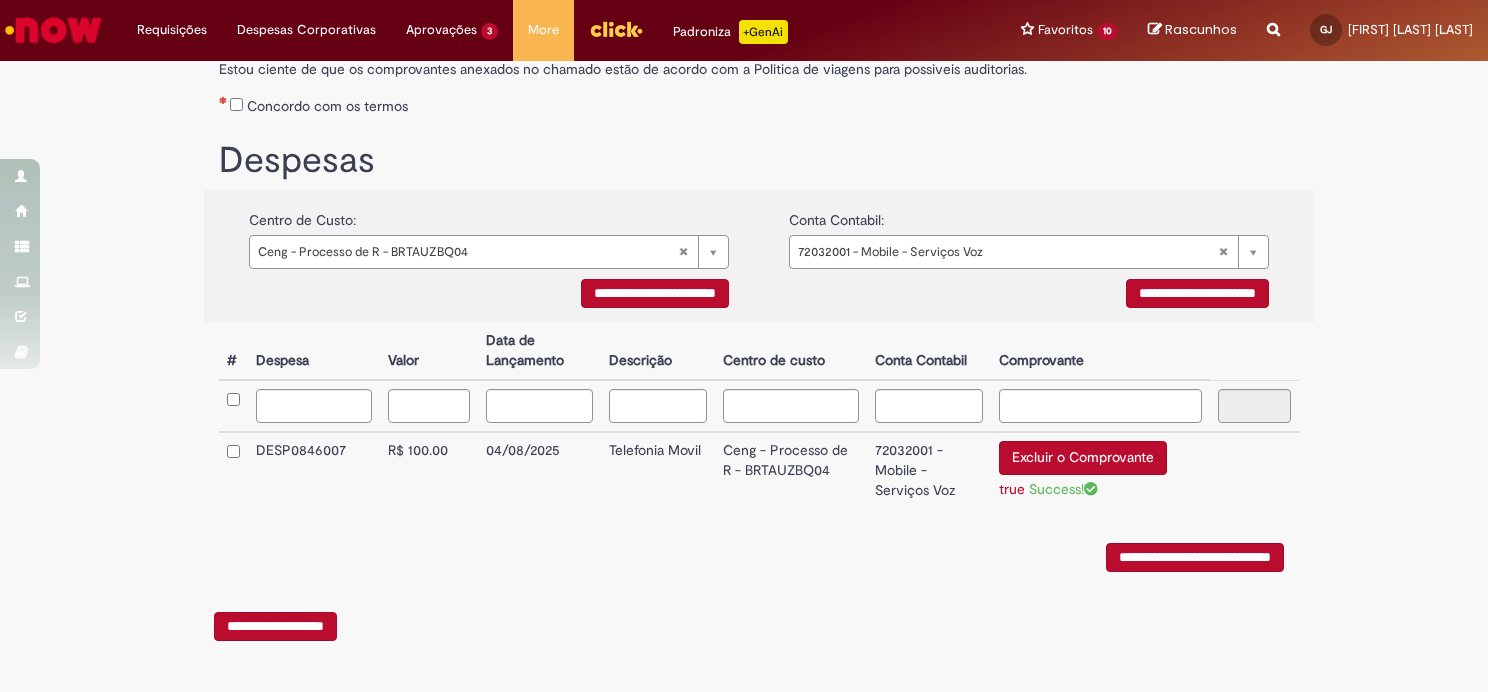 click on "**********" at bounding box center [1195, 557] 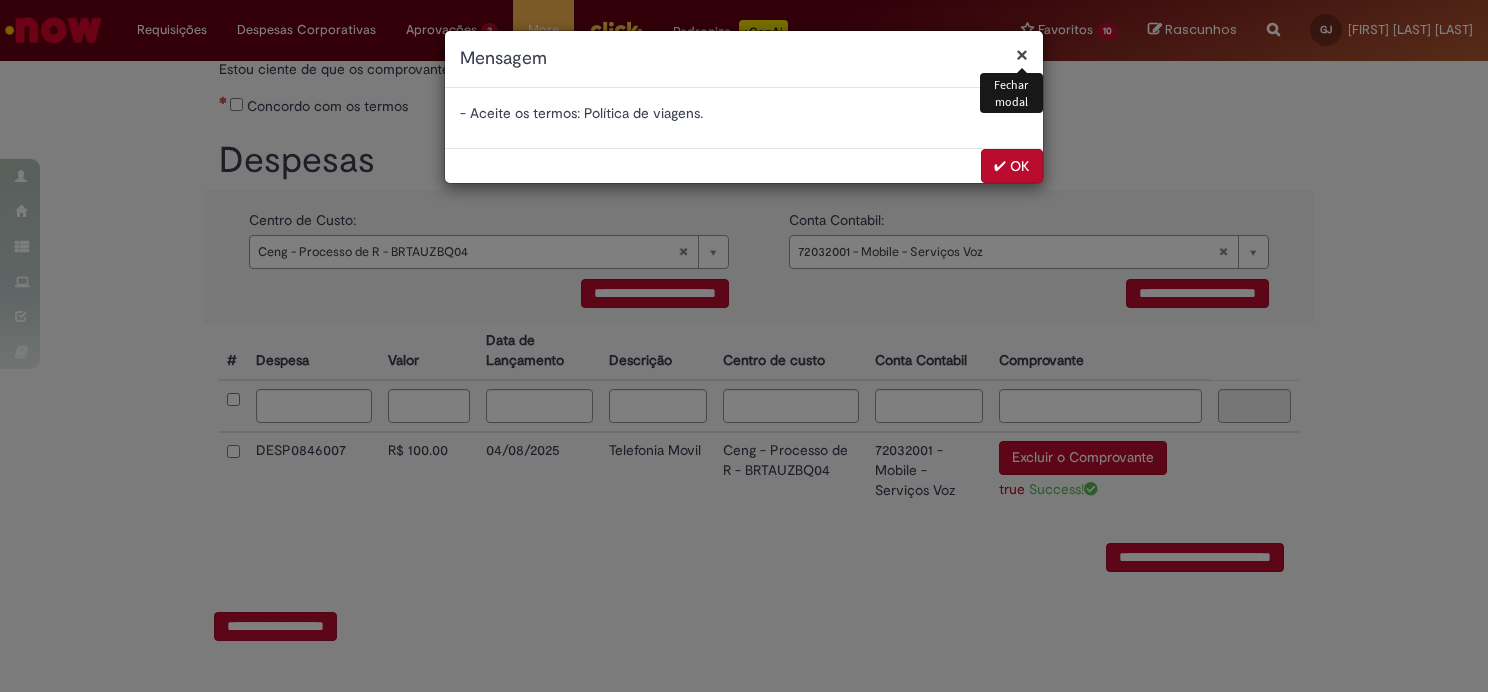 click on "✔ OK" at bounding box center (1012, 166) 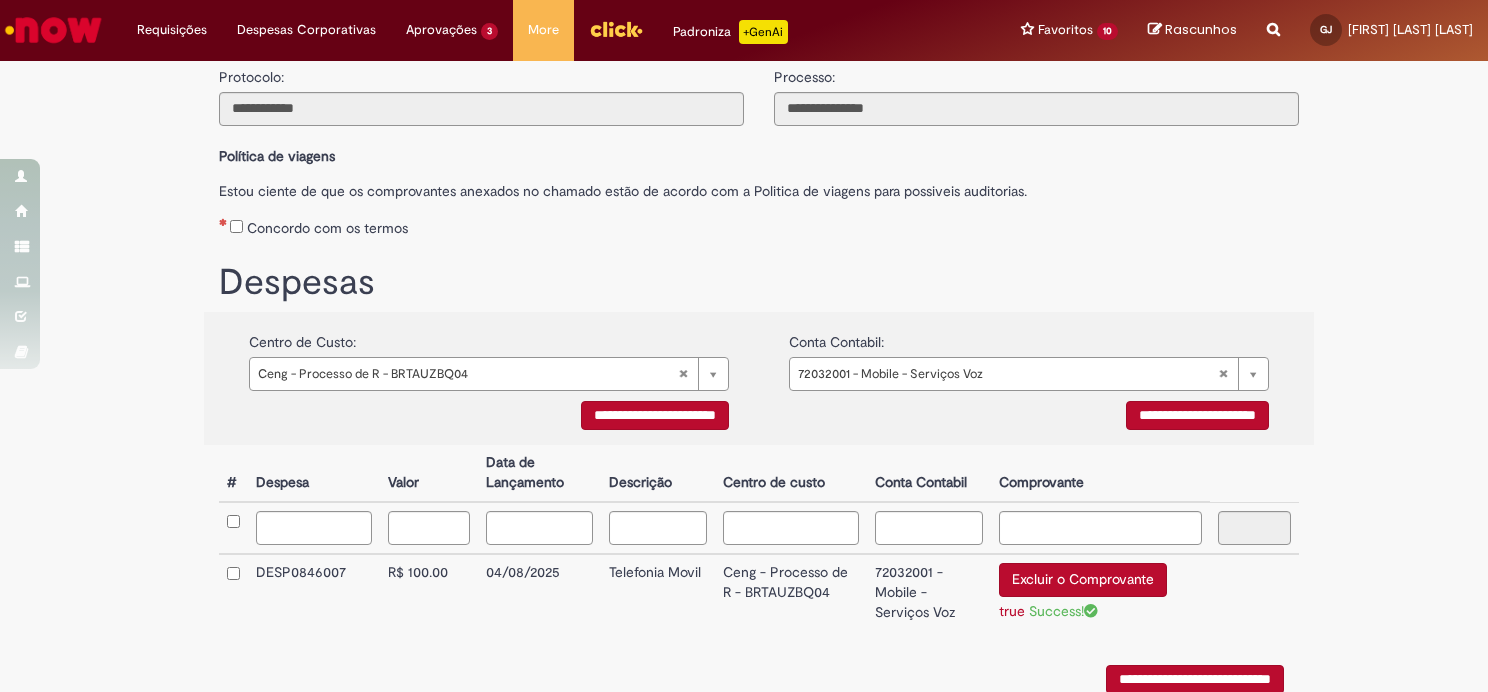scroll, scrollTop: 88, scrollLeft: 0, axis: vertical 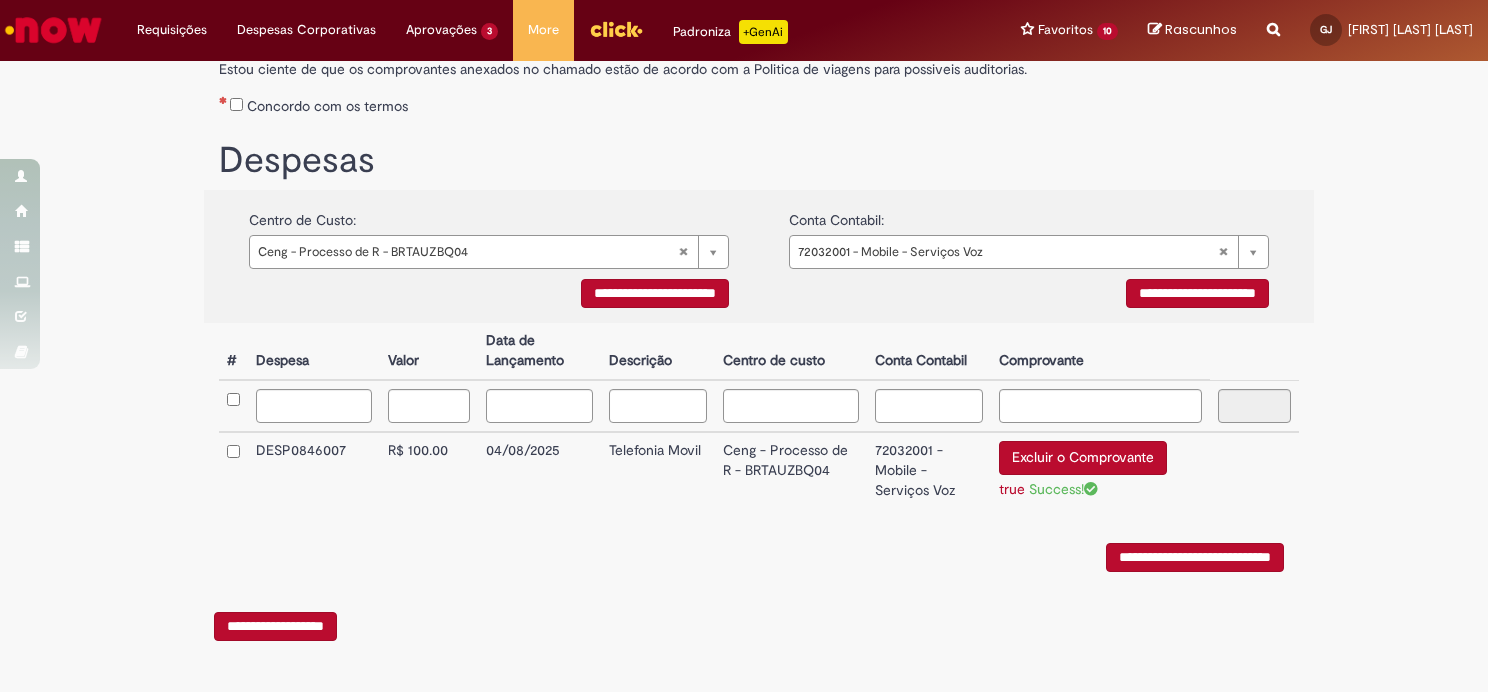 click on "**********" at bounding box center [1195, 557] 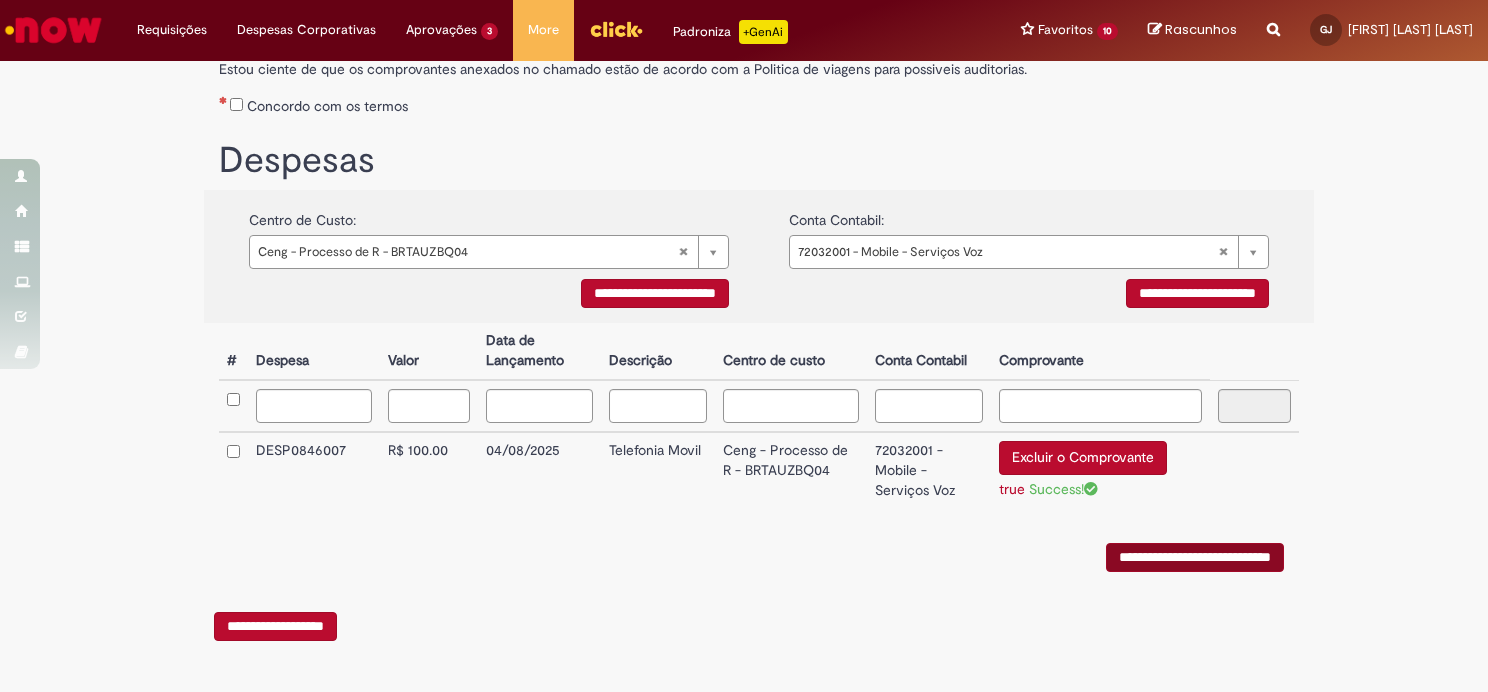 scroll, scrollTop: 0, scrollLeft: 0, axis: both 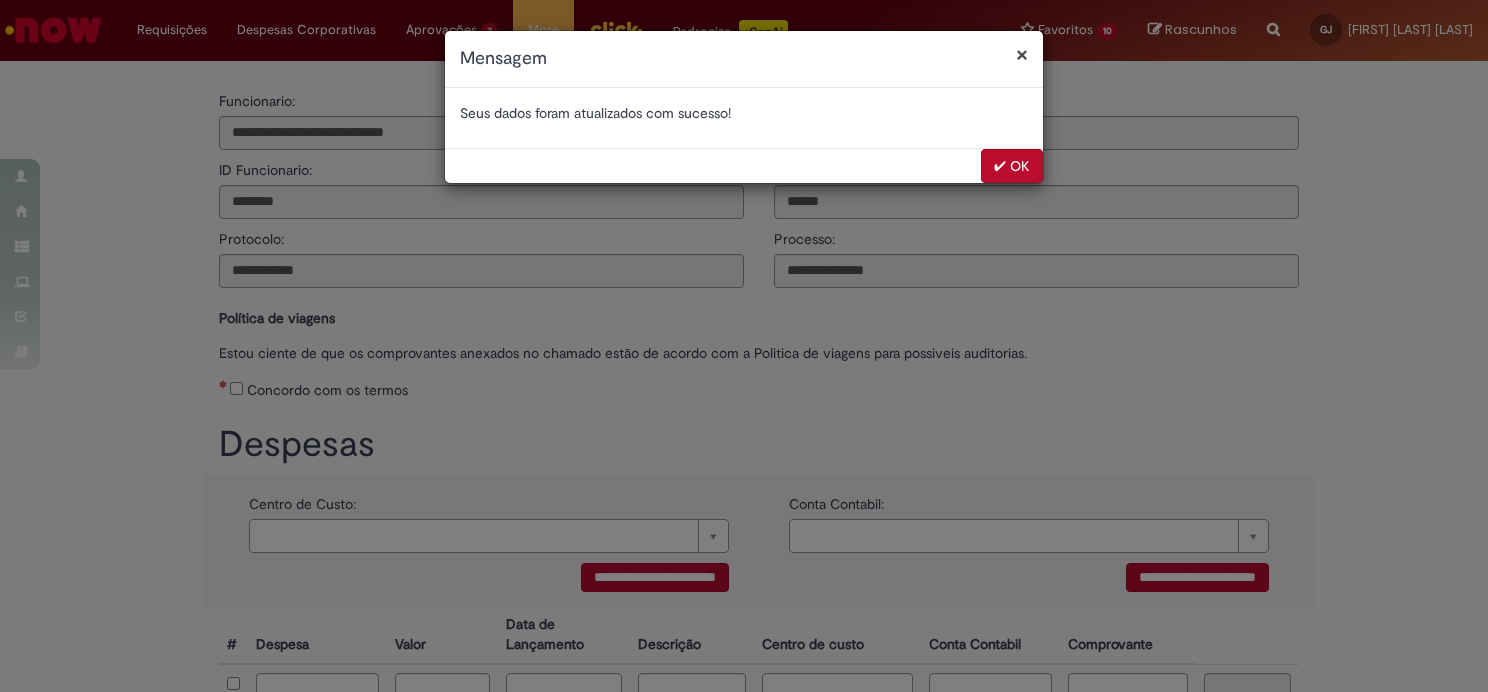 click on "✔ OK" at bounding box center (1012, 166) 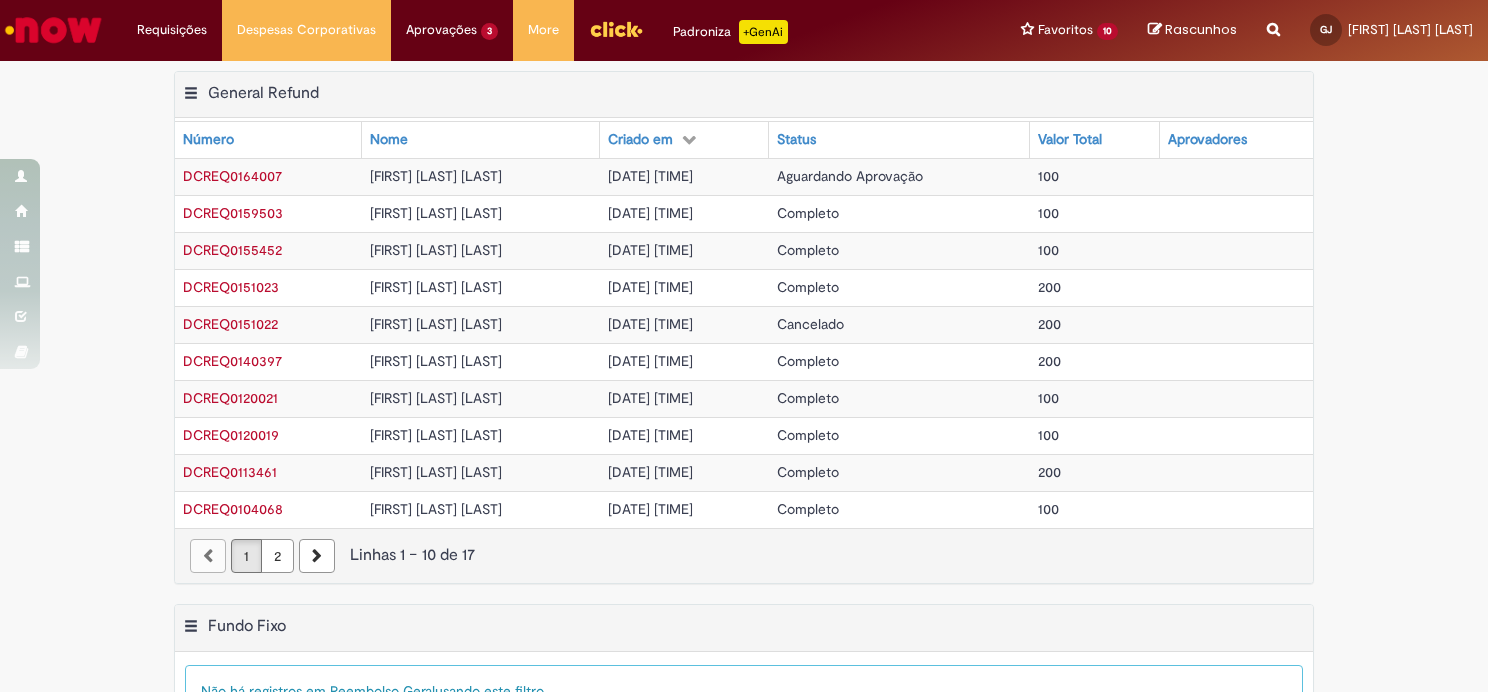 scroll, scrollTop: 0, scrollLeft: 0, axis: both 